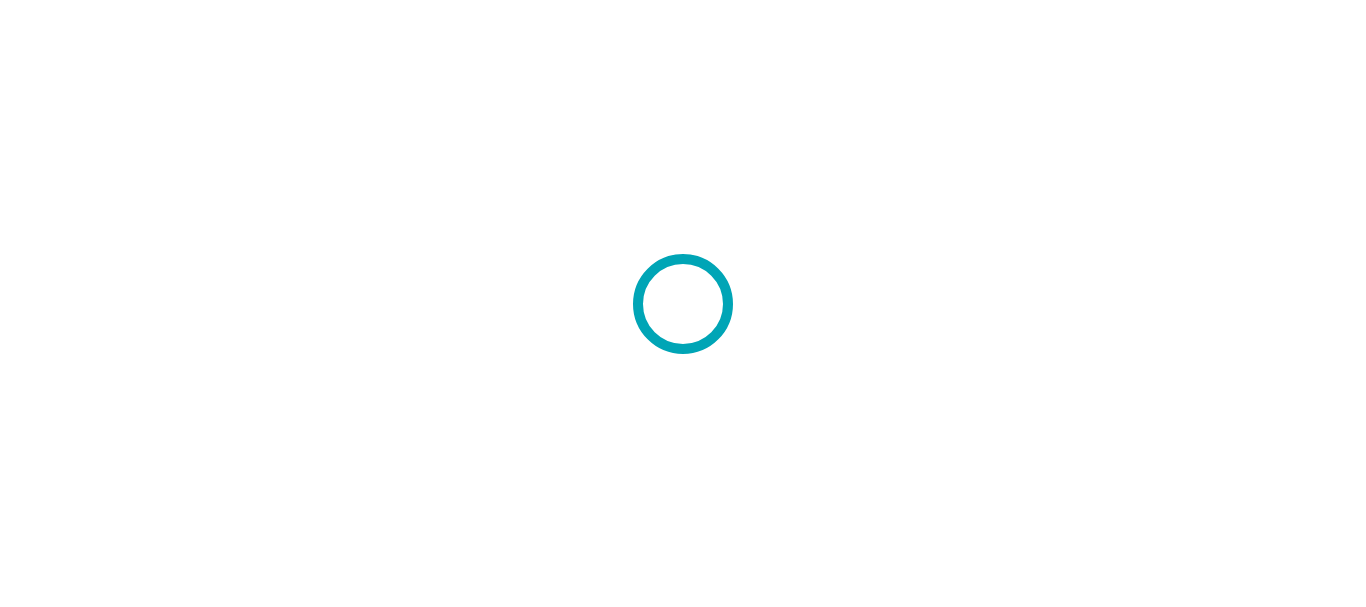 scroll, scrollTop: 0, scrollLeft: 0, axis: both 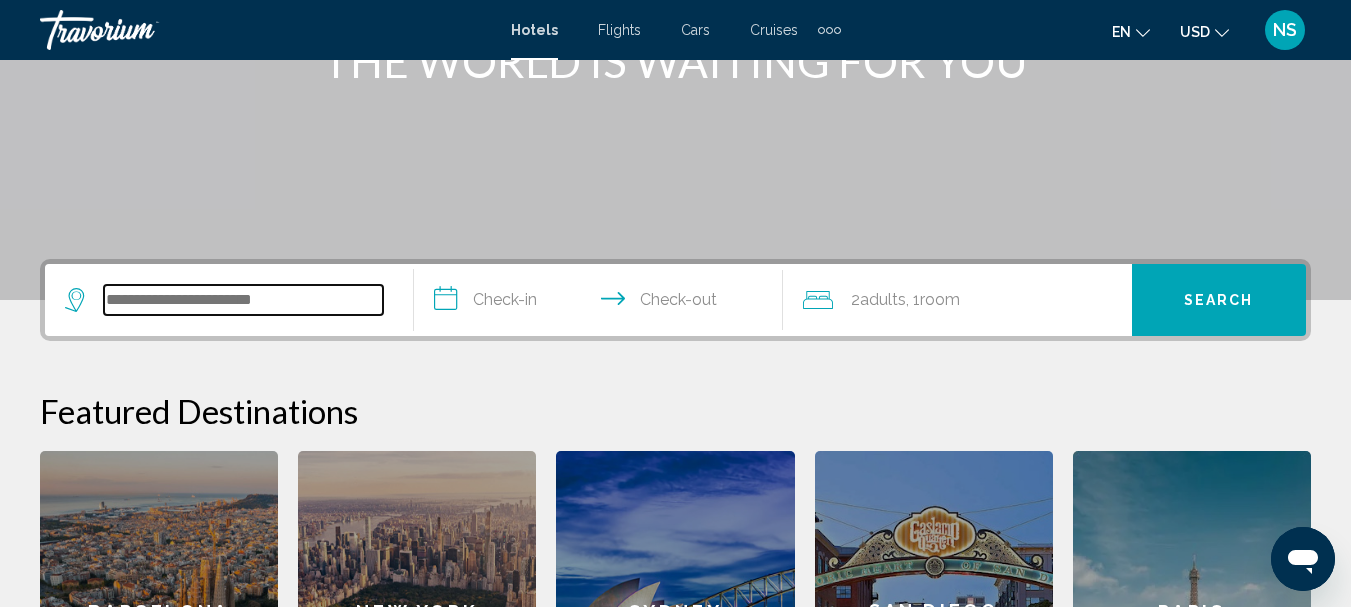 click at bounding box center [243, 300] 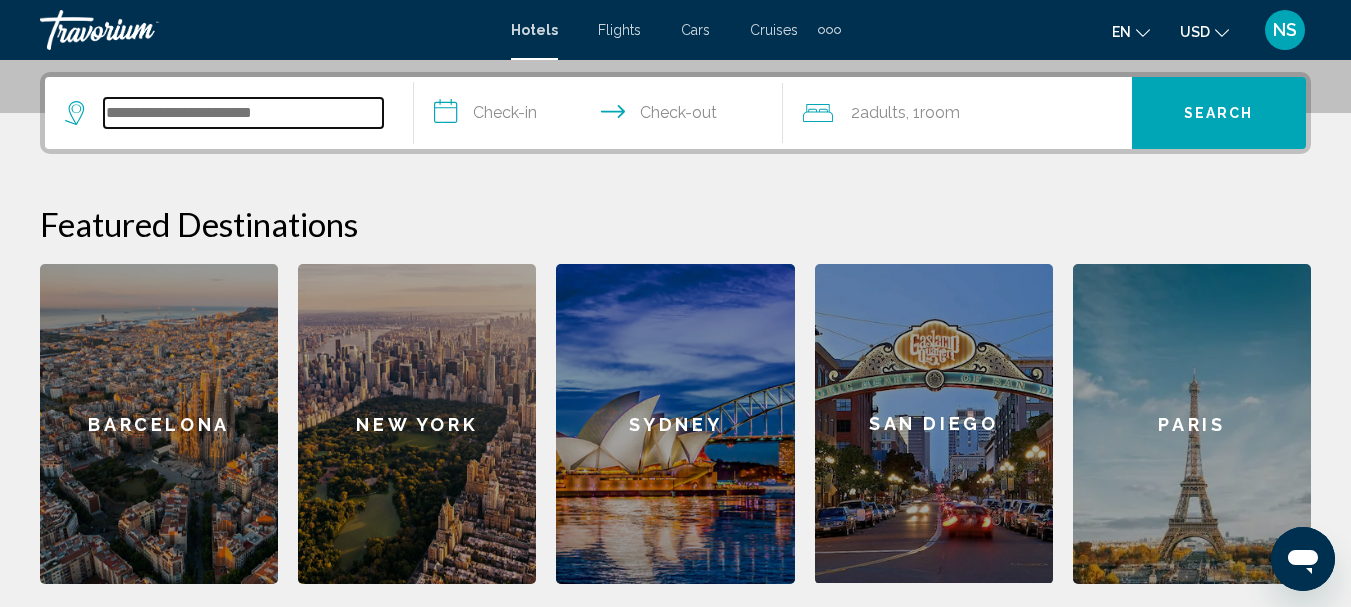scroll, scrollTop: 494, scrollLeft: 0, axis: vertical 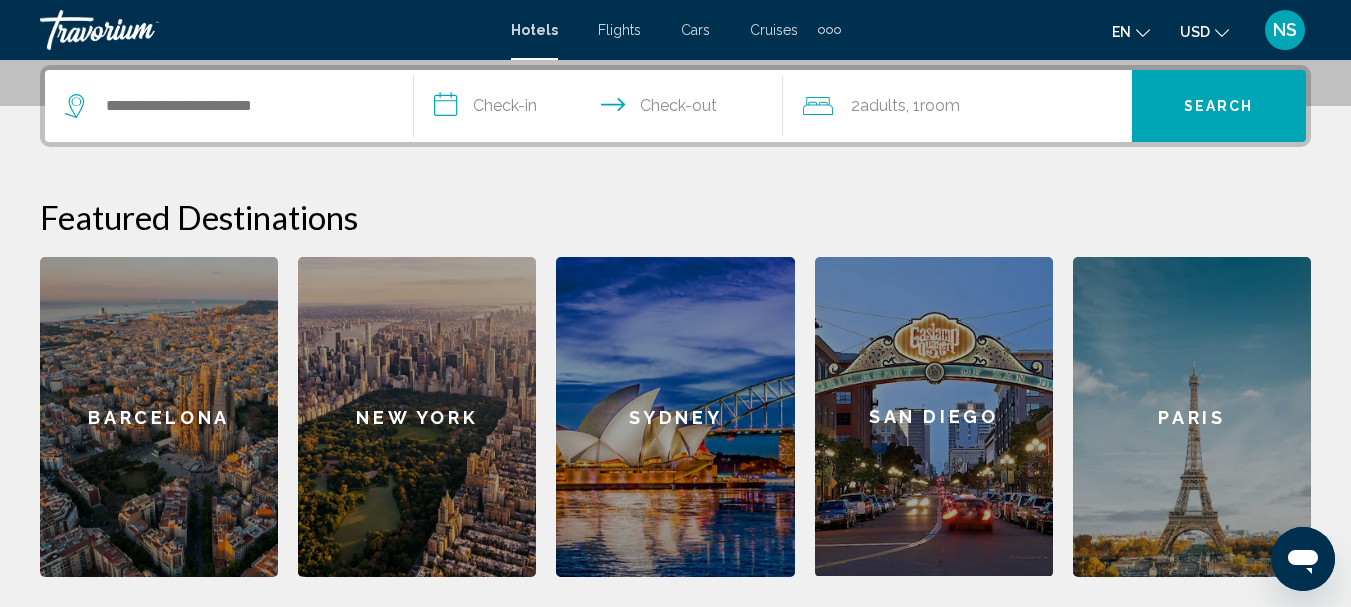 click 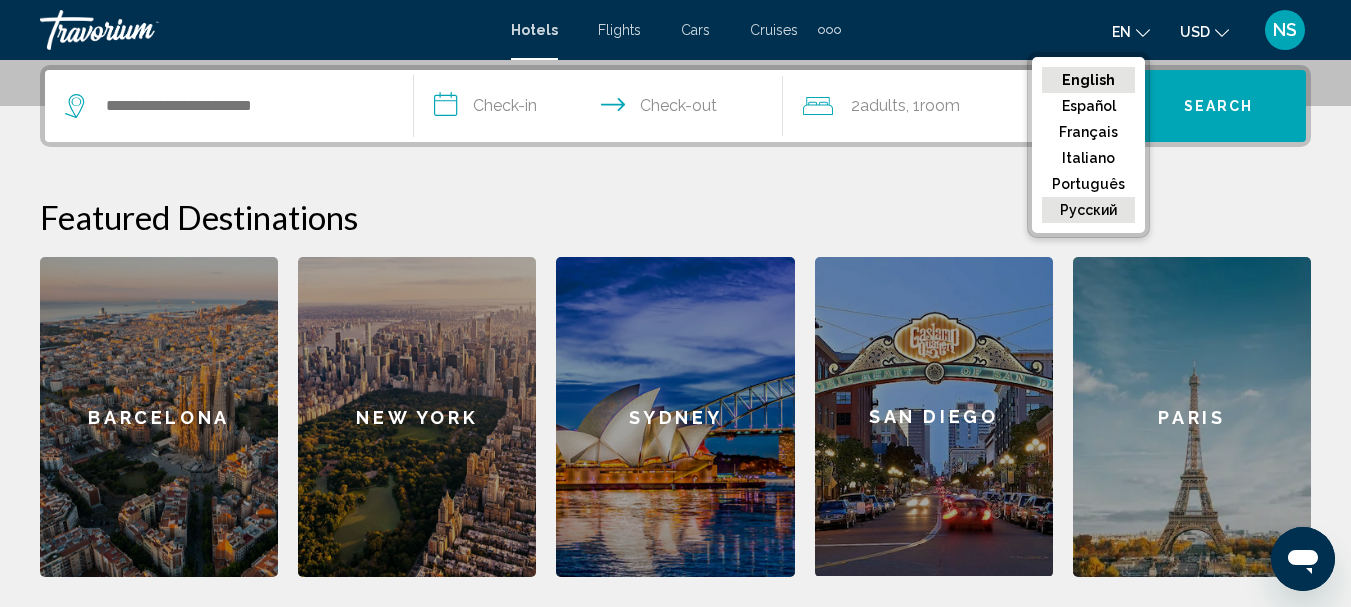 click on "русский" 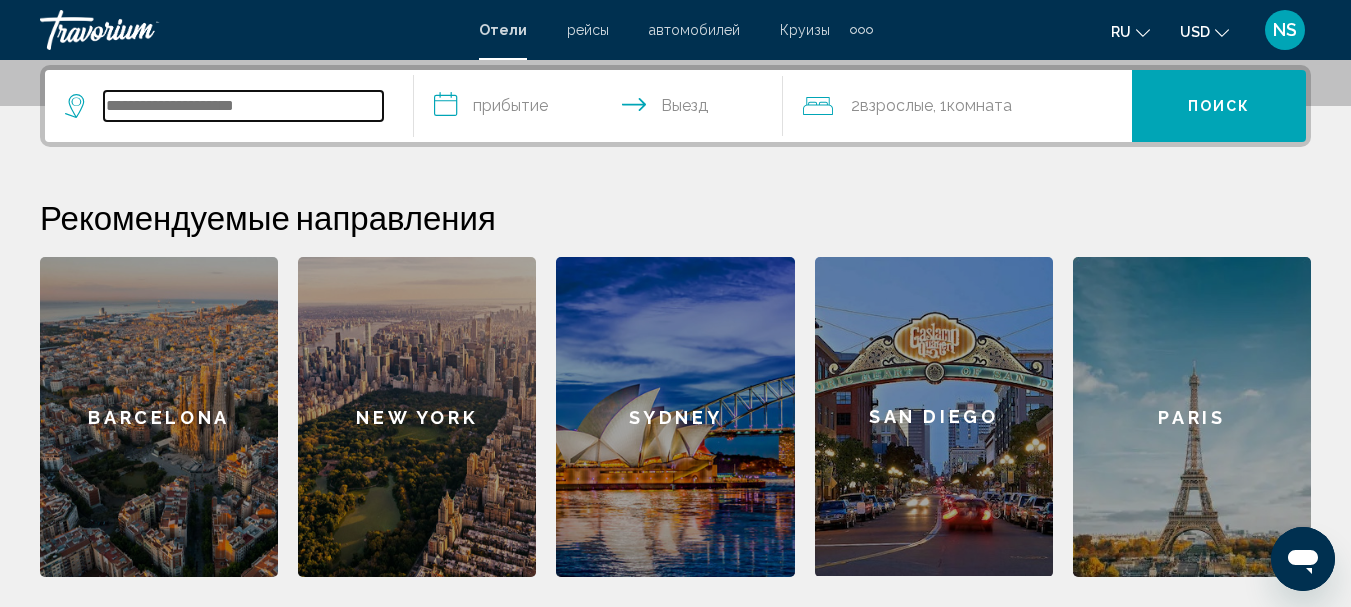 click at bounding box center (243, 106) 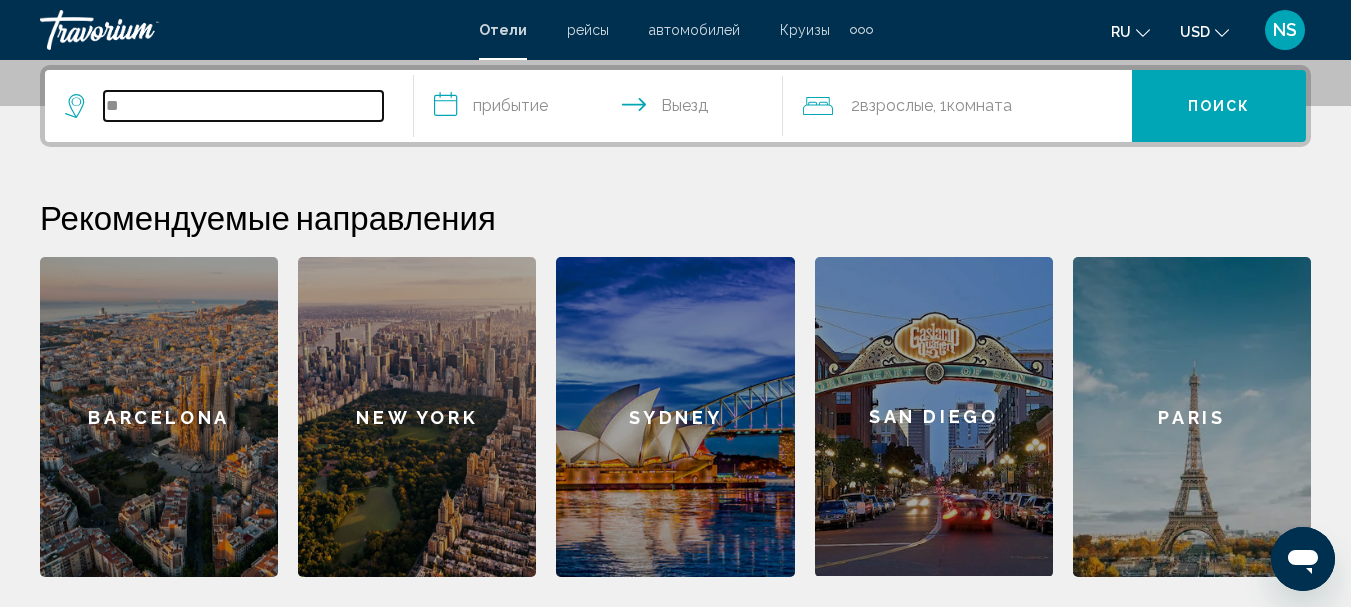 type on "*" 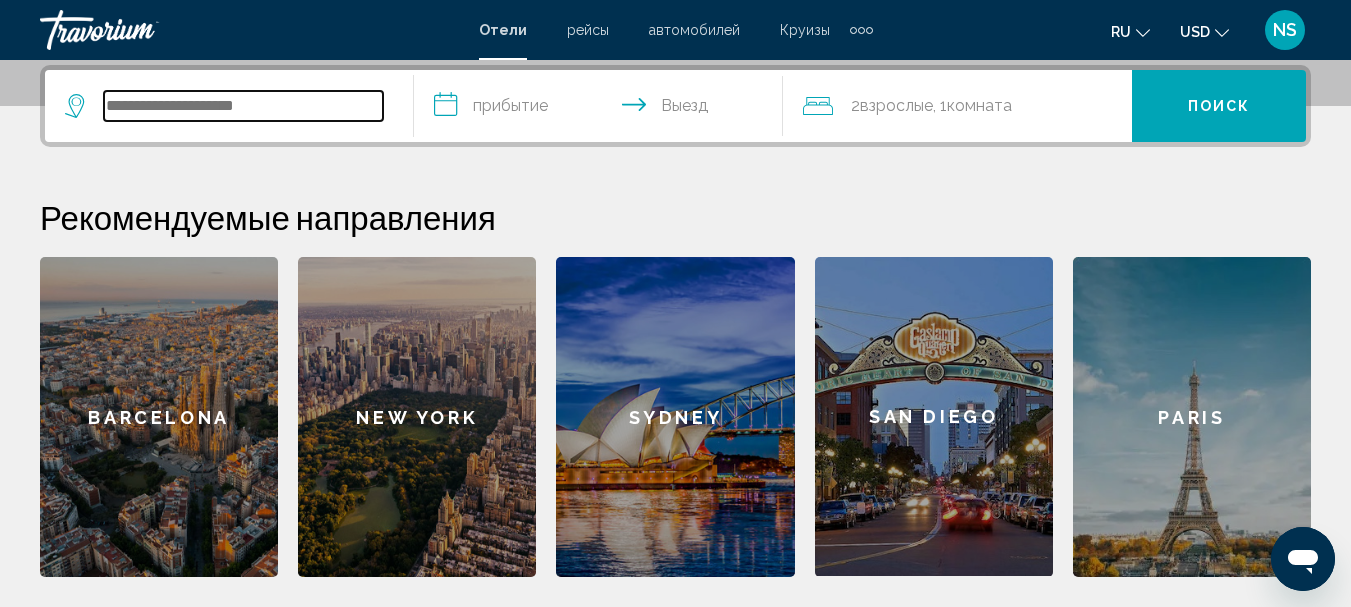 click at bounding box center (243, 106) 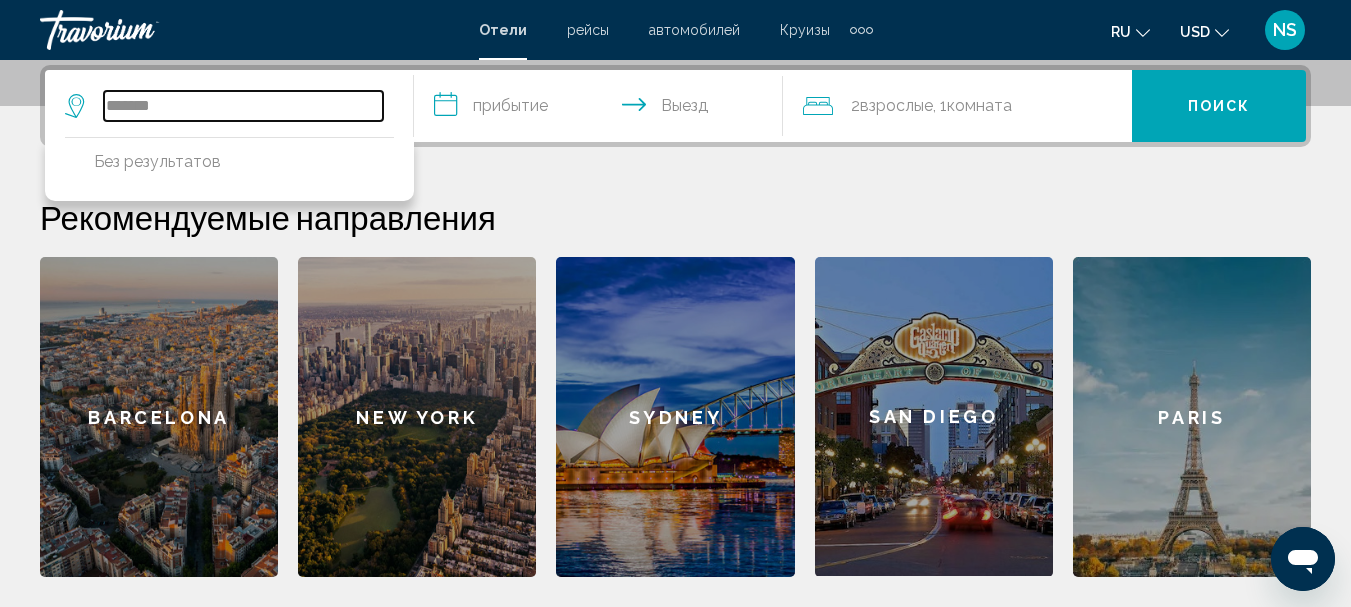 click on "*******" at bounding box center (243, 106) 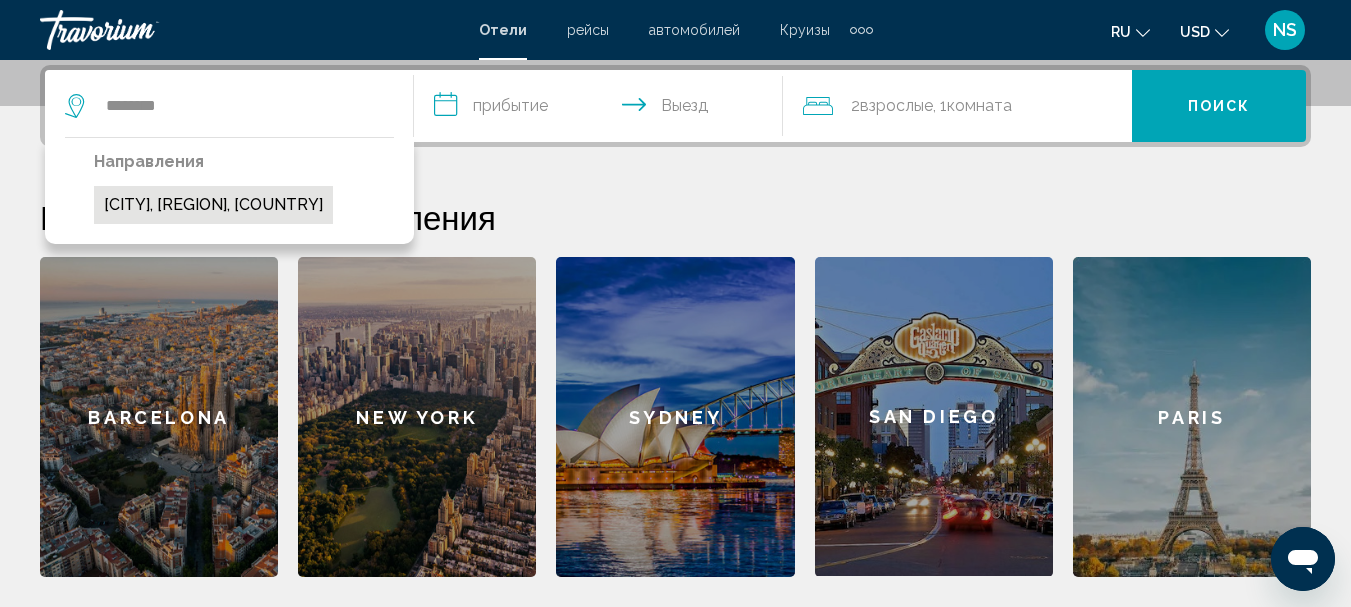 click on "[CITY], [REGION], [COUNTRY]" at bounding box center [213, 205] 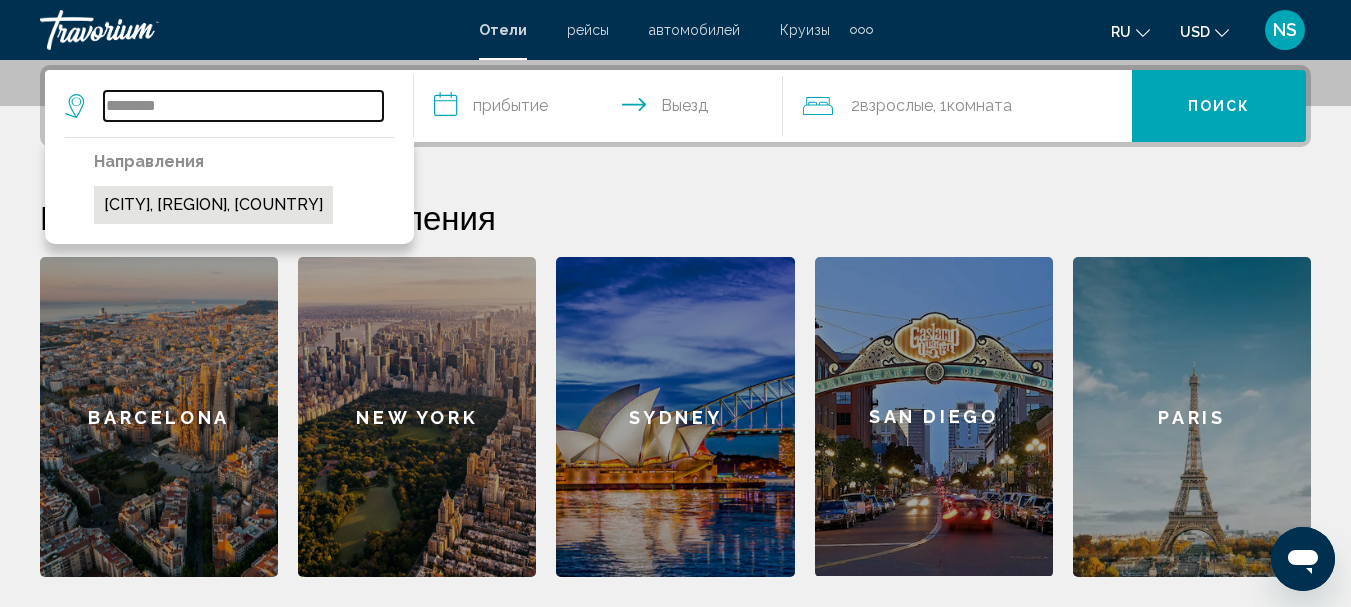 type on "**********" 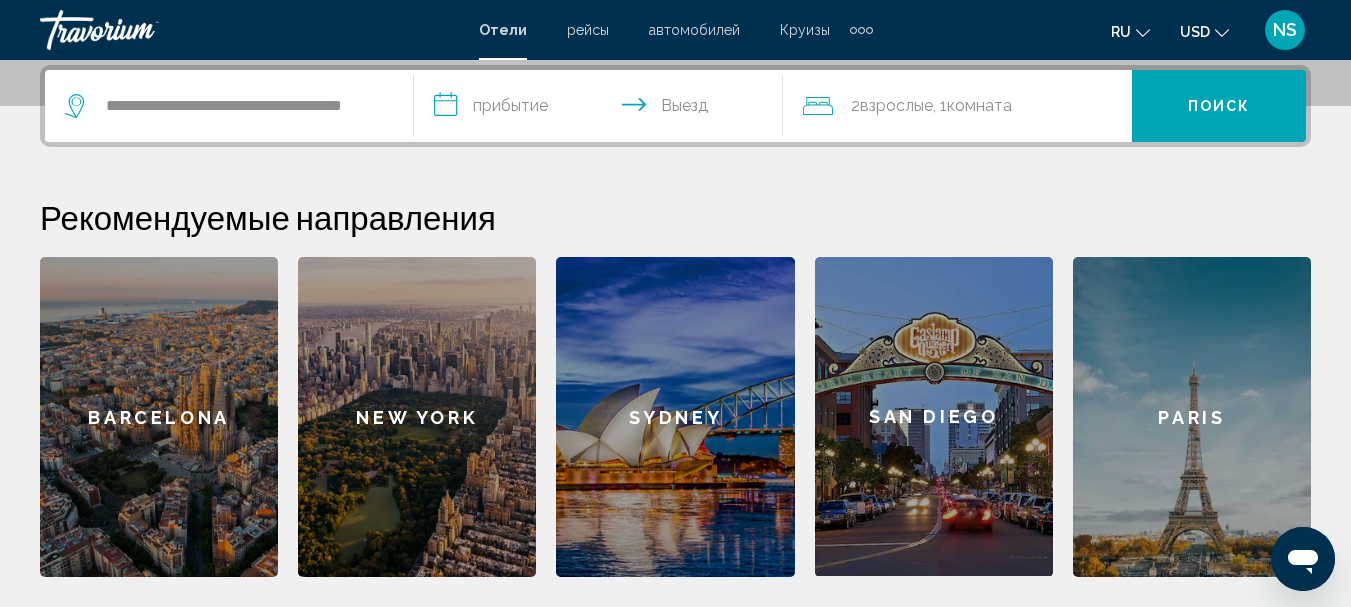 click on "**********" at bounding box center (602, 109) 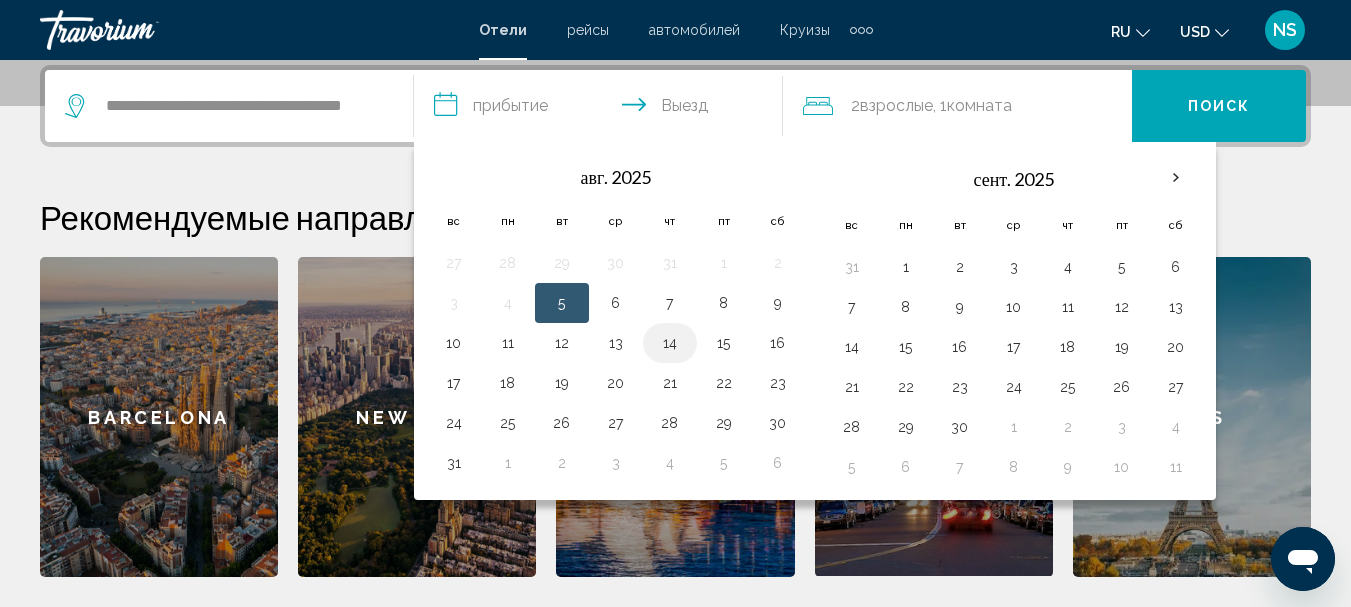 click on "14" at bounding box center [670, 343] 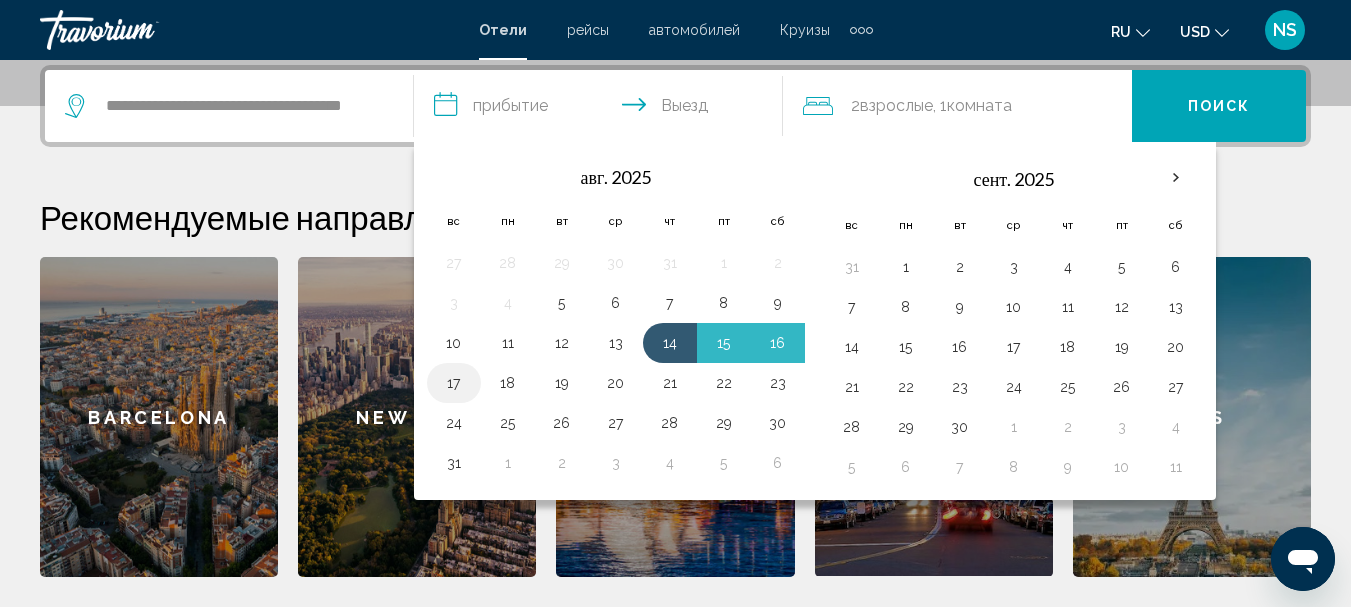 click on "17" at bounding box center (454, 383) 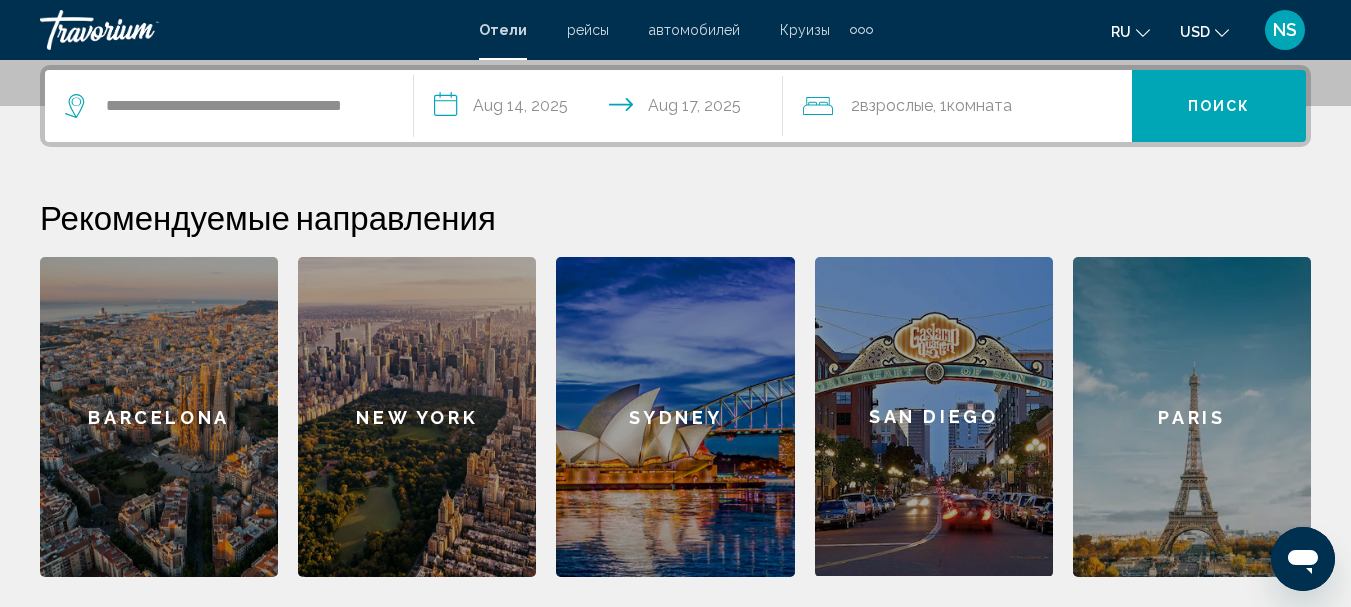 click on "Взрослые" 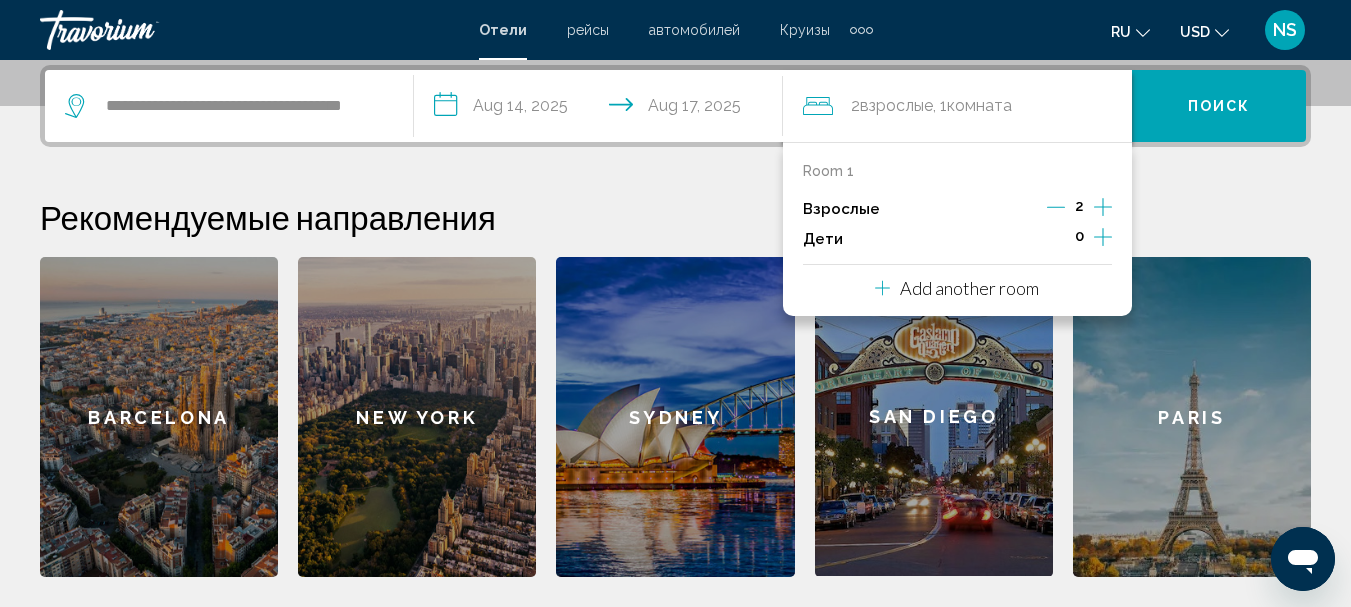 click 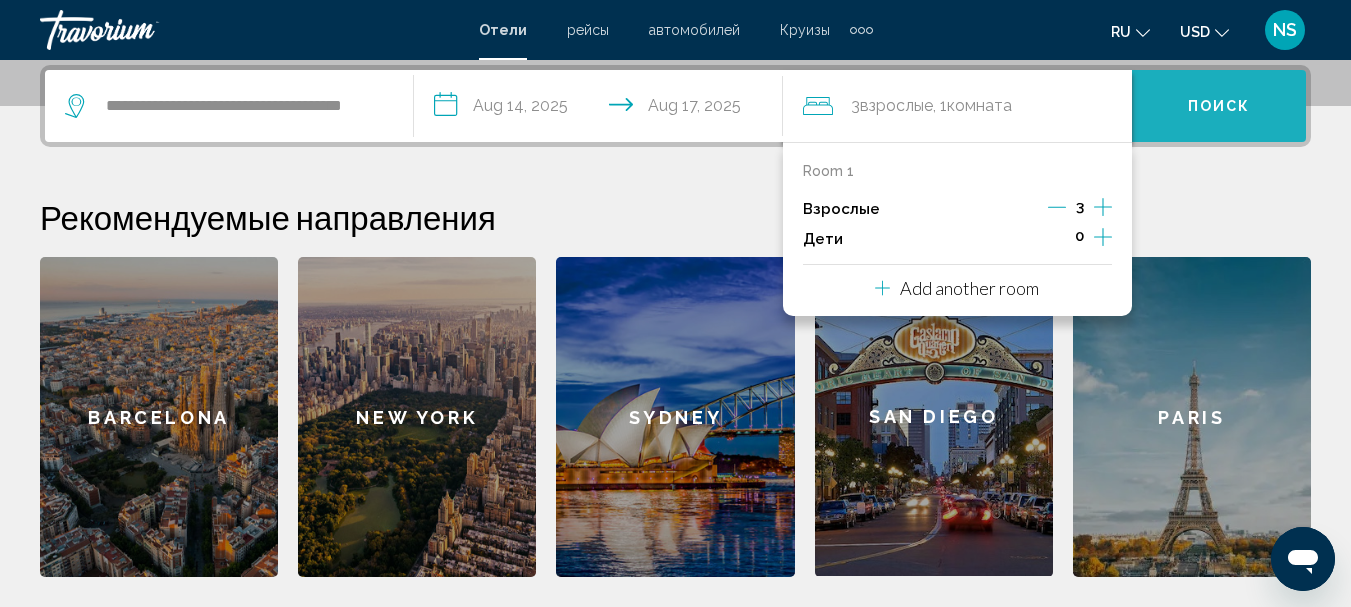 click on "Поиск" at bounding box center [1219, 106] 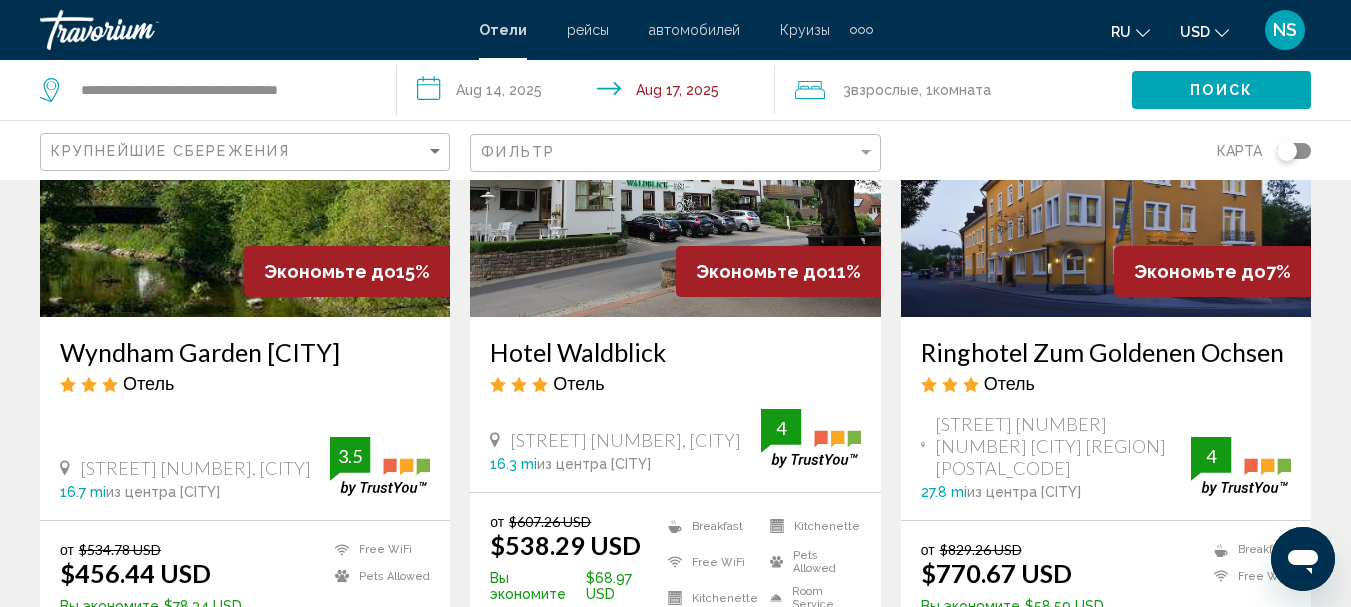 scroll, scrollTop: 200, scrollLeft: 0, axis: vertical 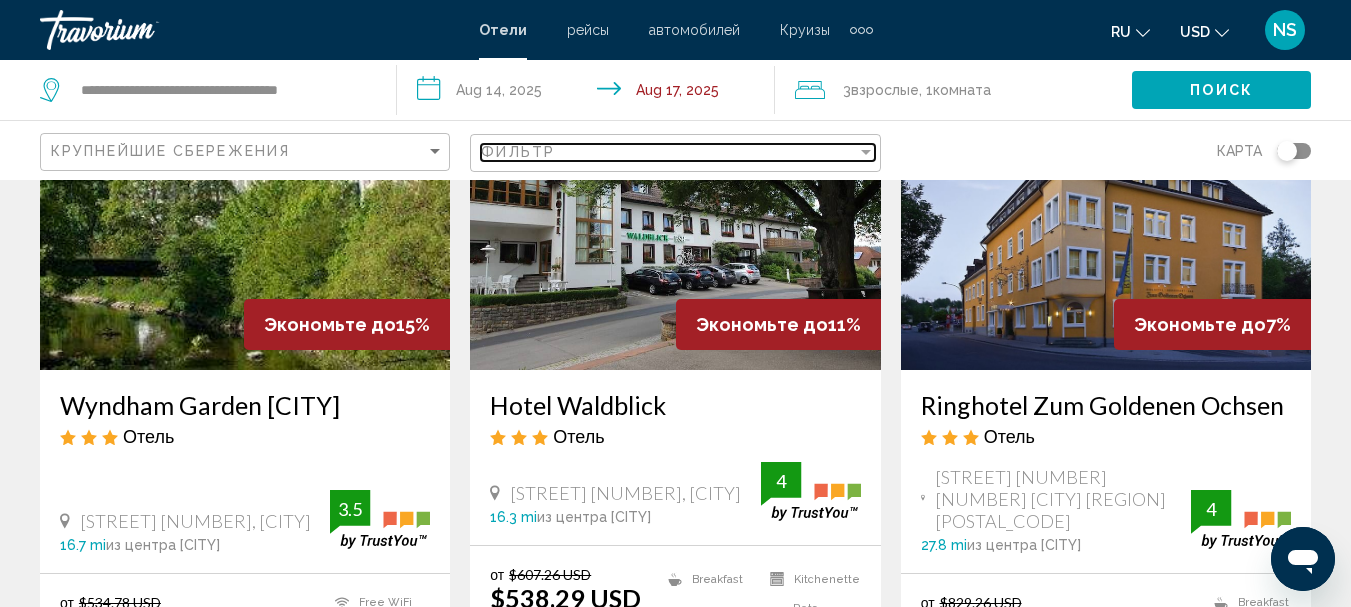click at bounding box center [866, 152] 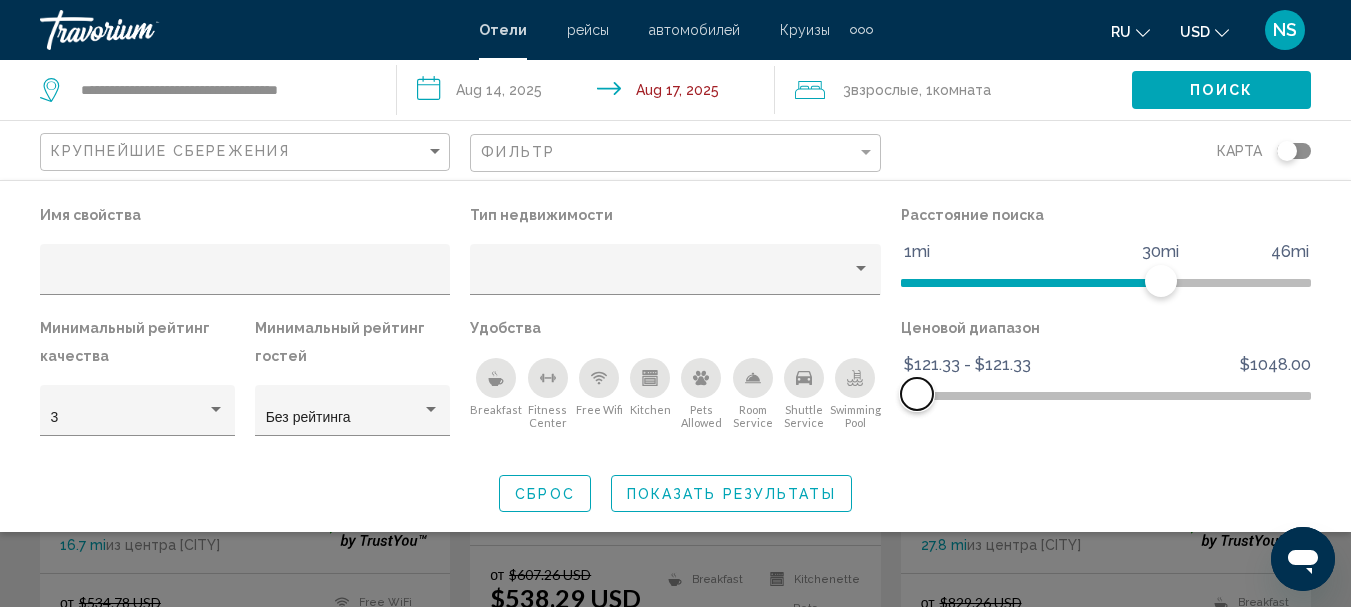 drag, startPoint x: 1299, startPoint y: 393, endPoint x: 916, endPoint y: 394, distance: 383.0013 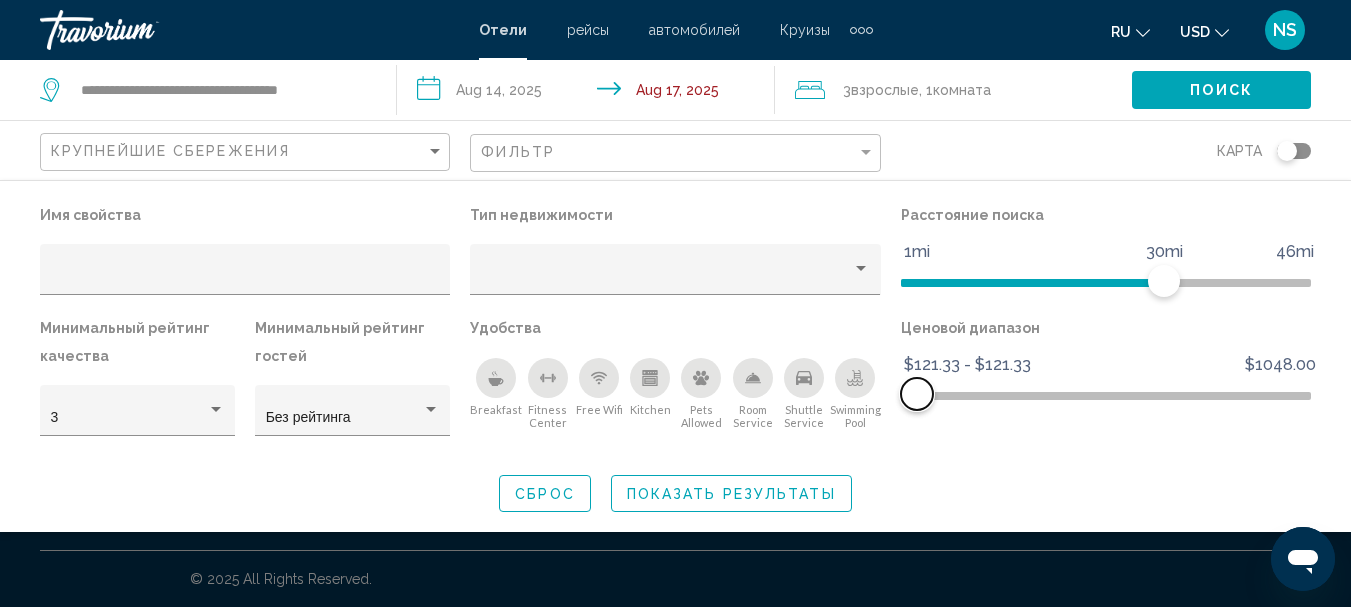 scroll, scrollTop: 0, scrollLeft: 0, axis: both 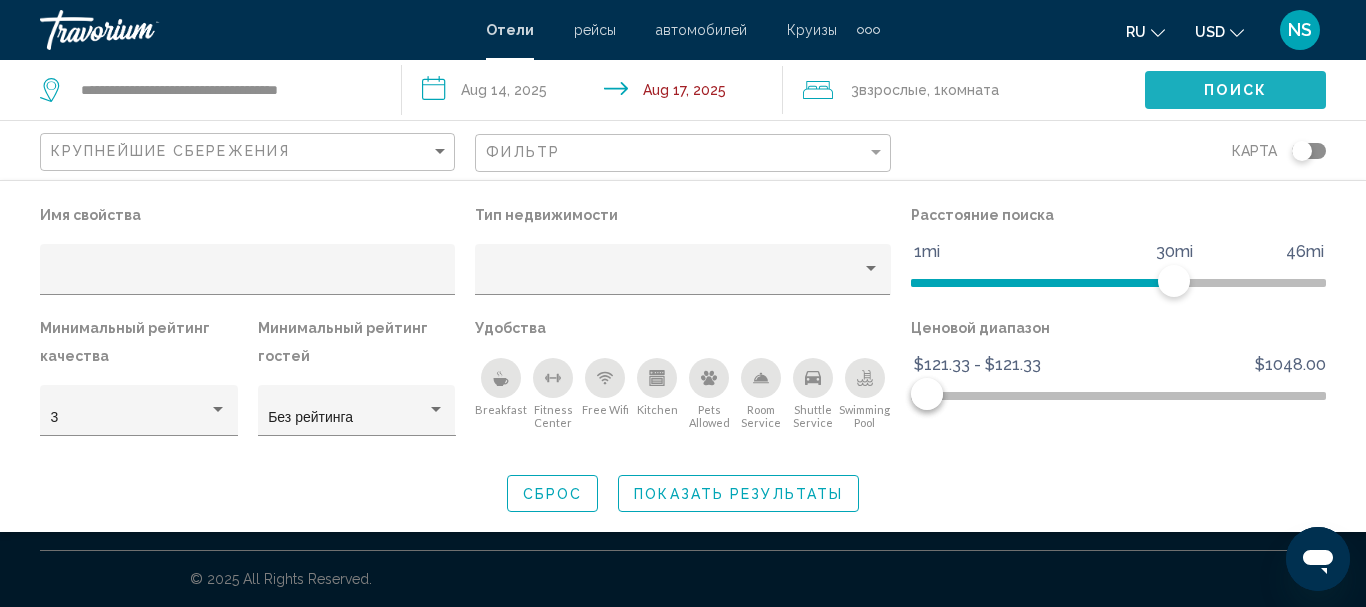 click on "Поиск" 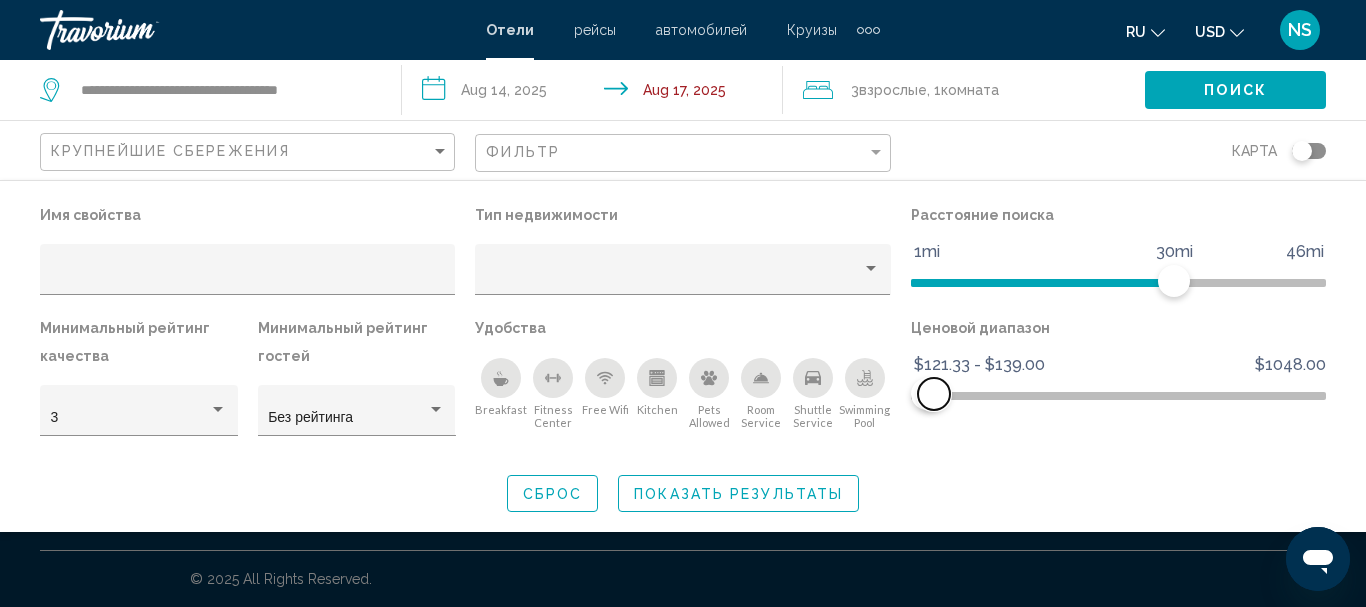 drag, startPoint x: 917, startPoint y: 396, endPoint x: 934, endPoint y: 396, distance: 17 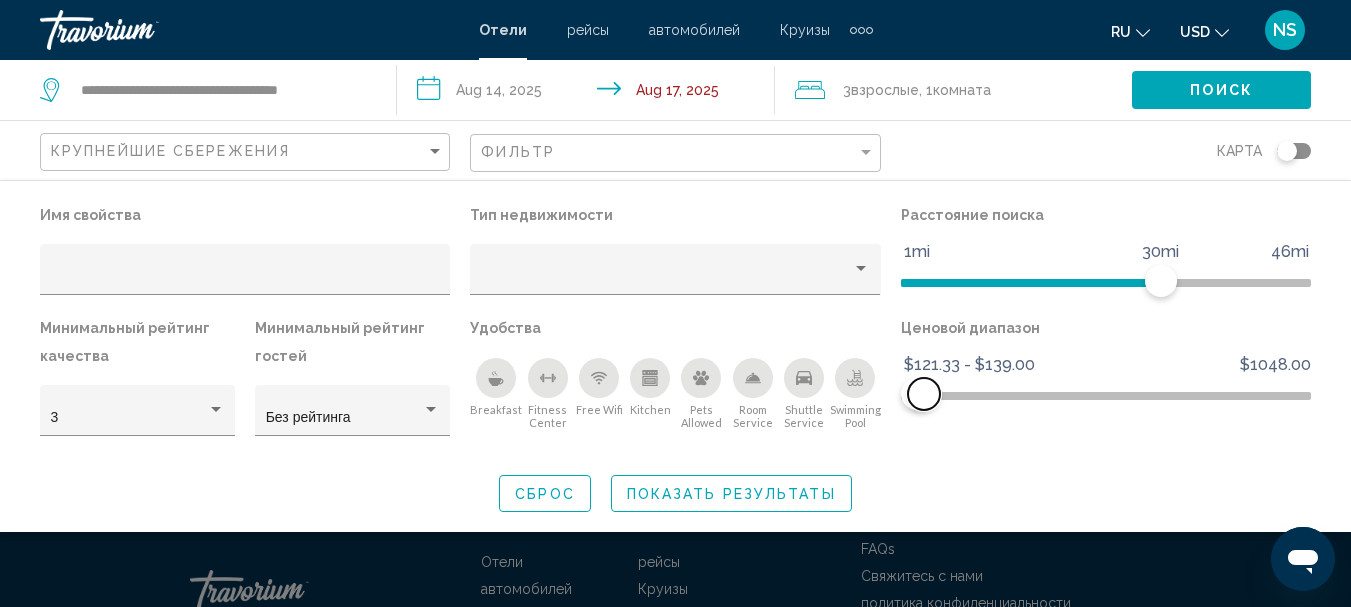 scroll, scrollTop: 600, scrollLeft: 0, axis: vertical 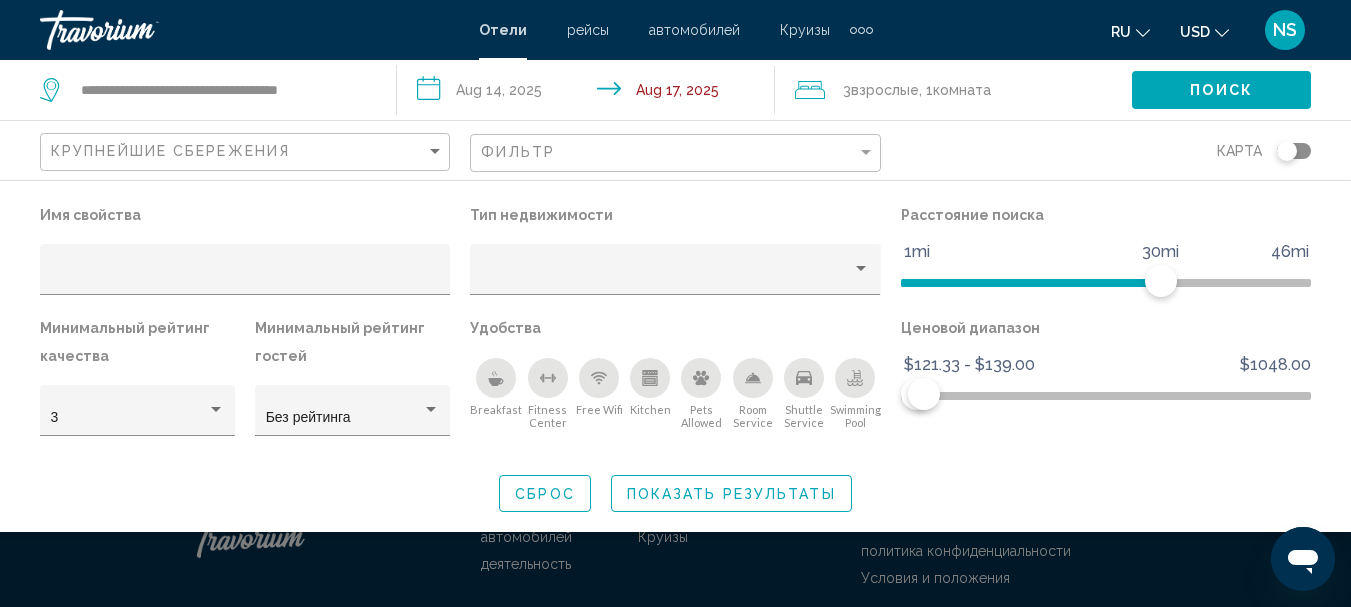 click on "Поиск" 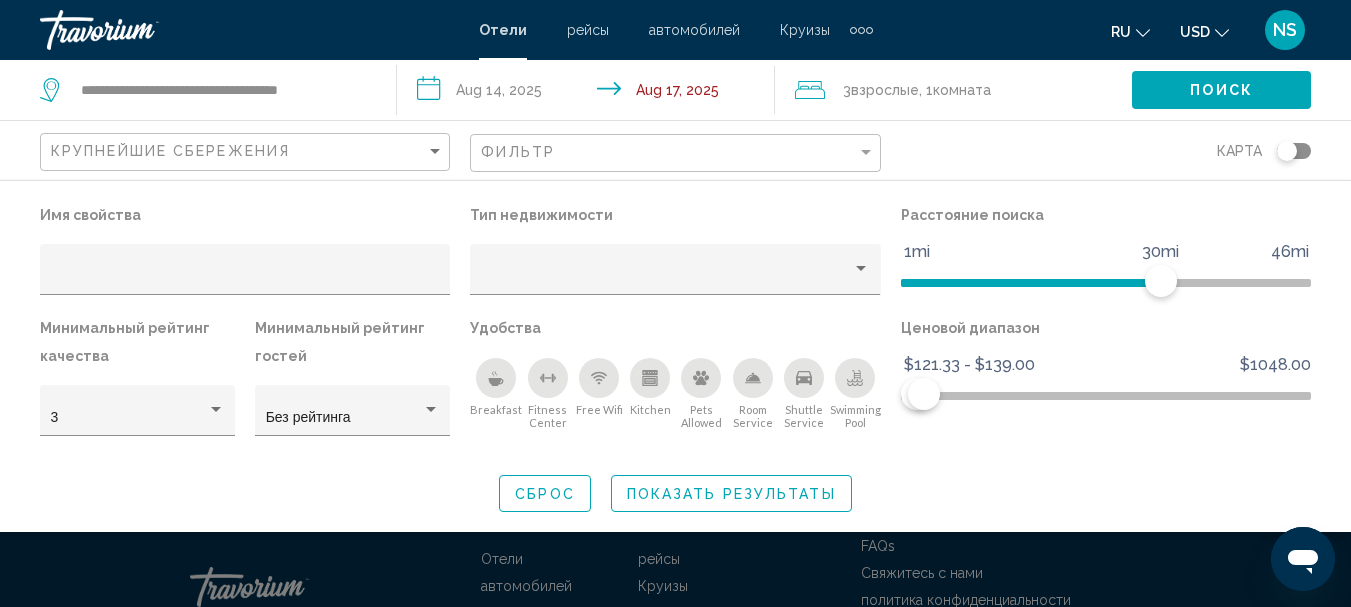 scroll, scrollTop: 537, scrollLeft: 0, axis: vertical 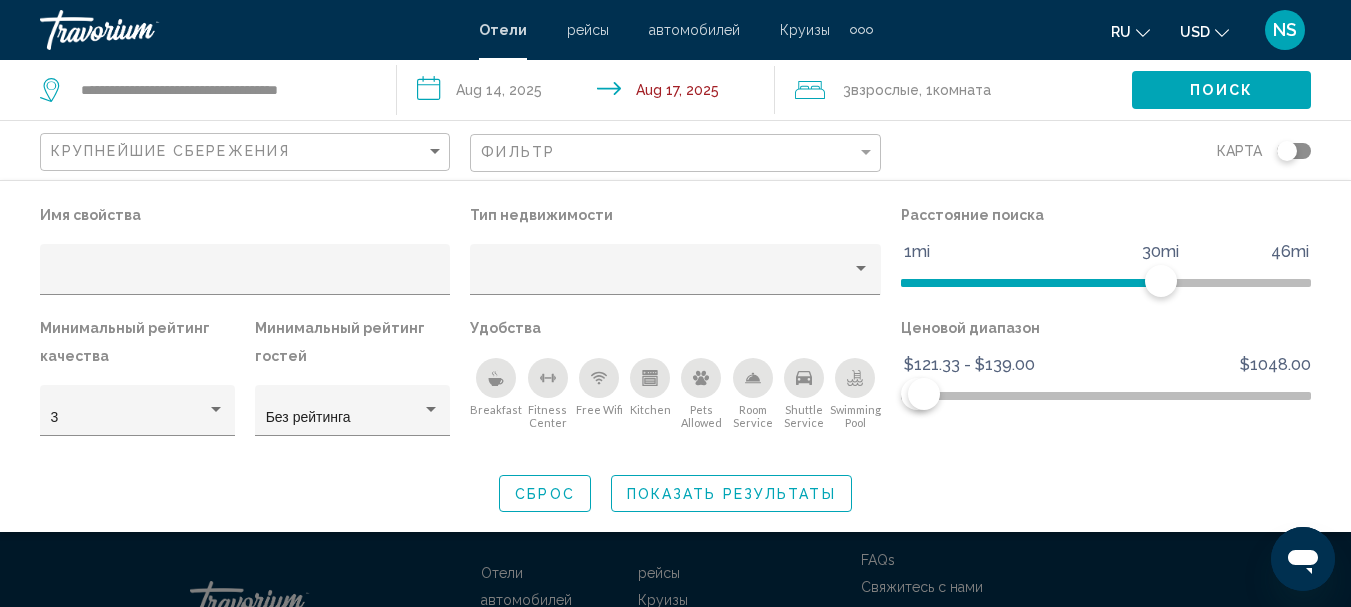 click on "Показать результаты" 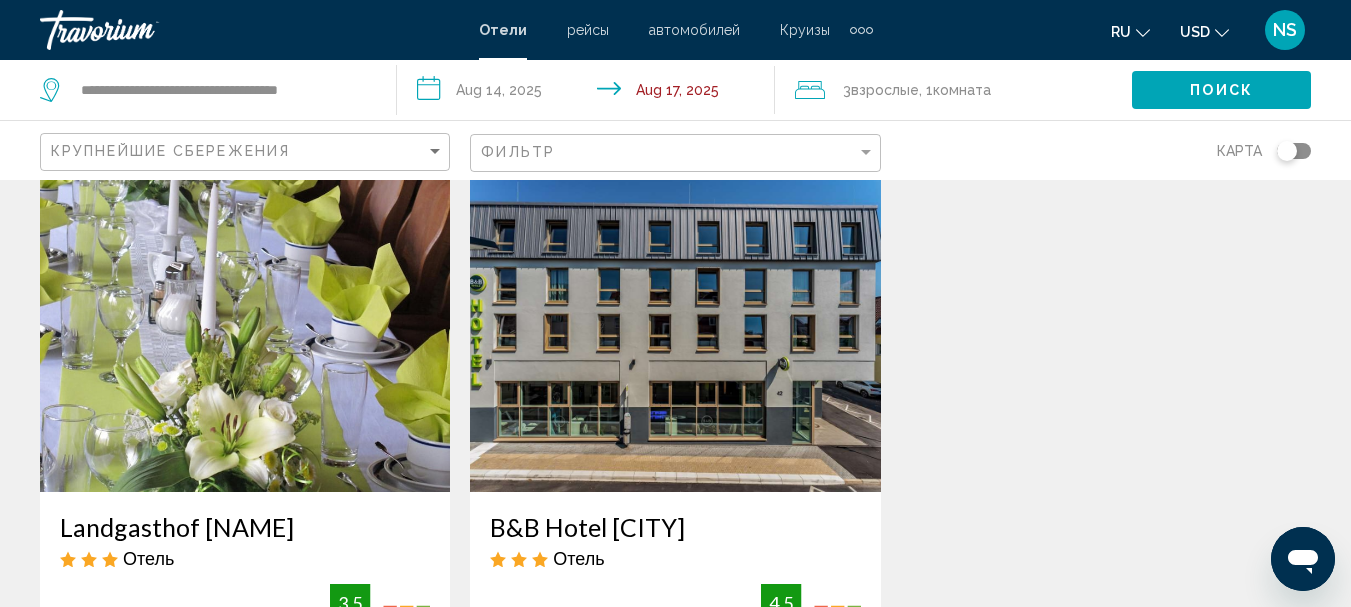 scroll, scrollTop: 0, scrollLeft: 0, axis: both 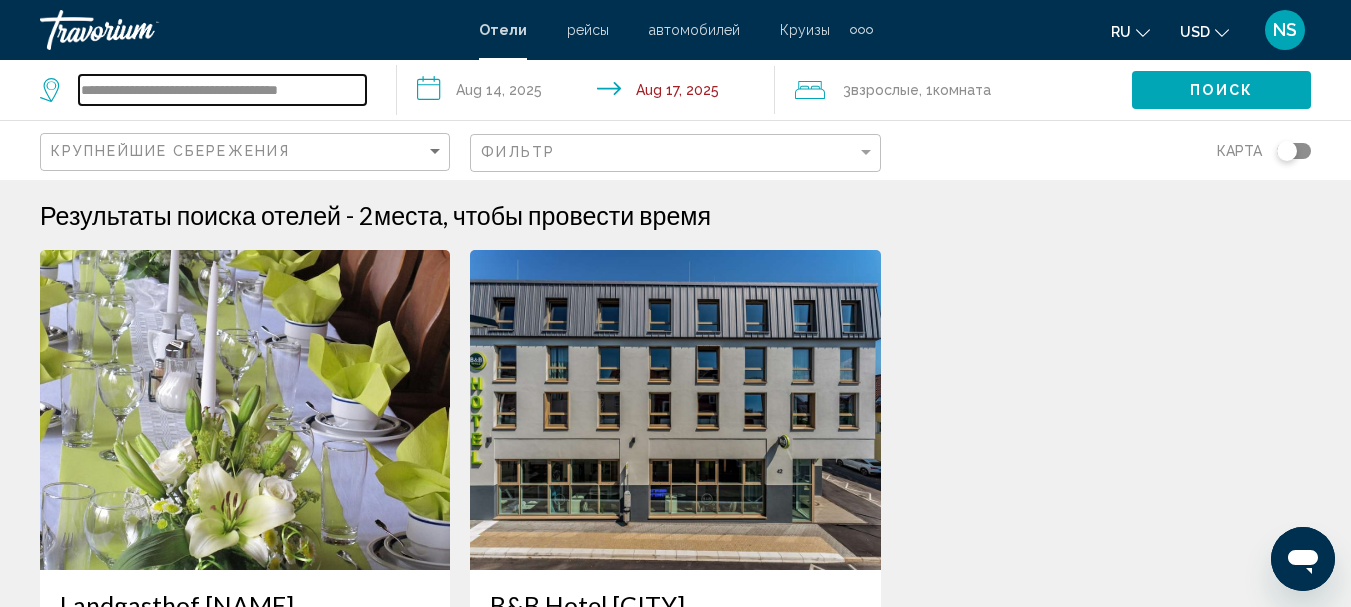 click on "**********" at bounding box center [222, 90] 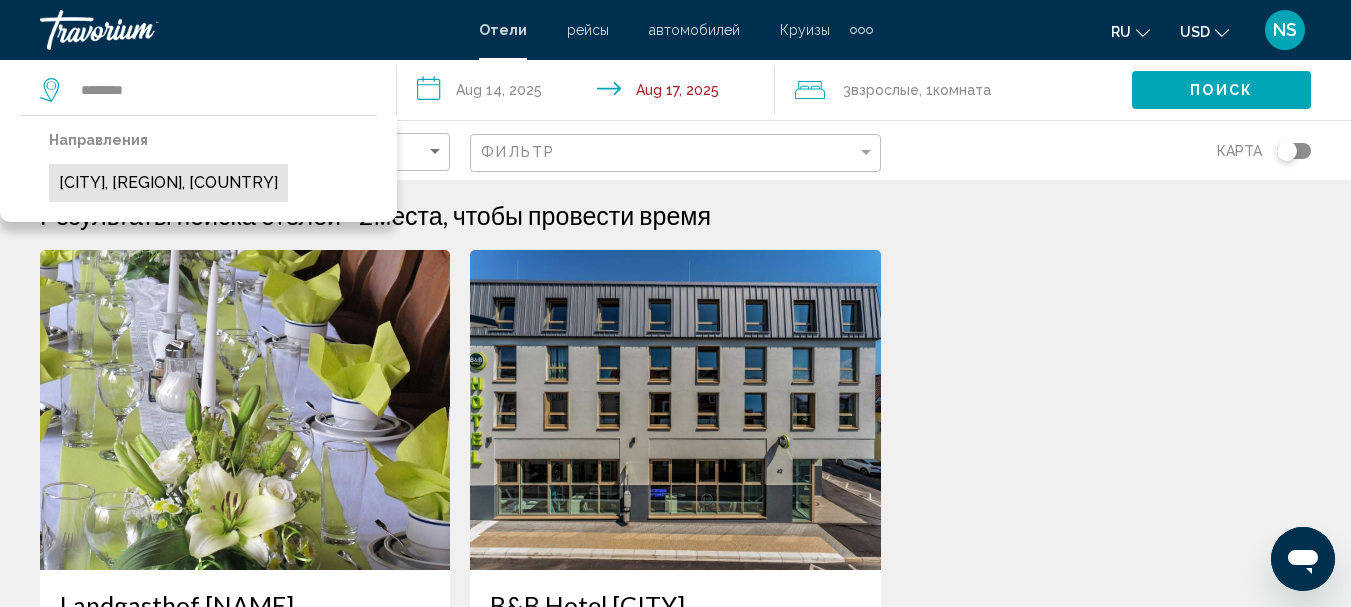 click on "[CITY], [REGION], [COUNTRY]" at bounding box center [168, 183] 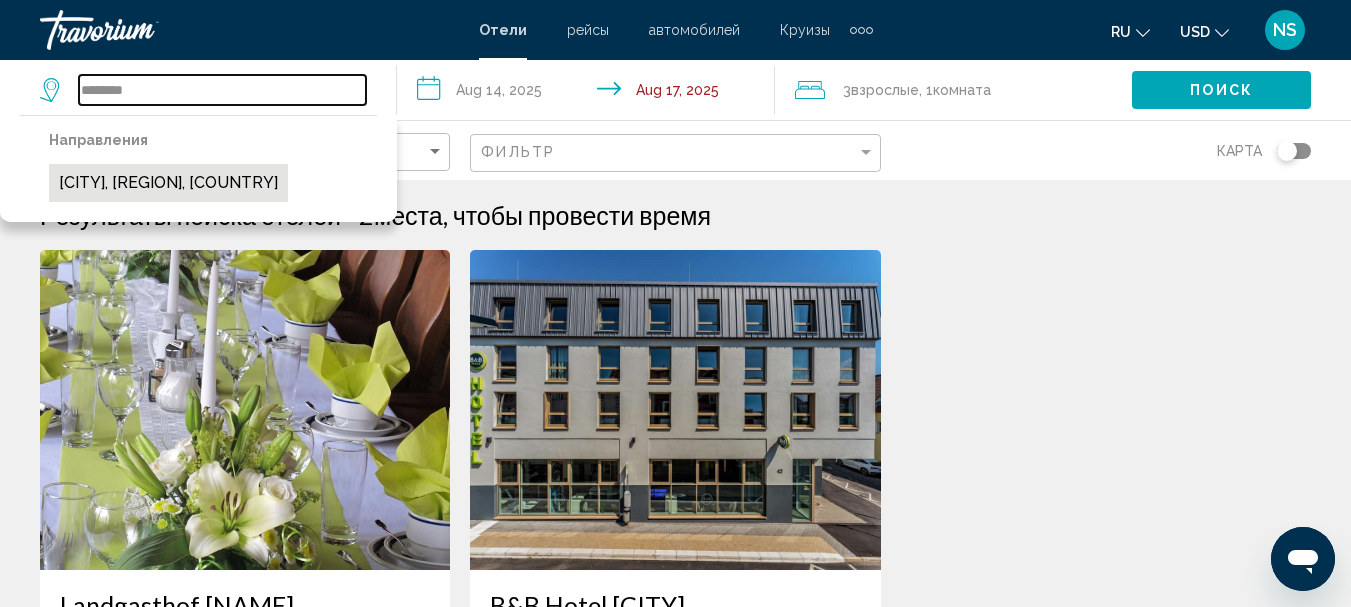 type on "**********" 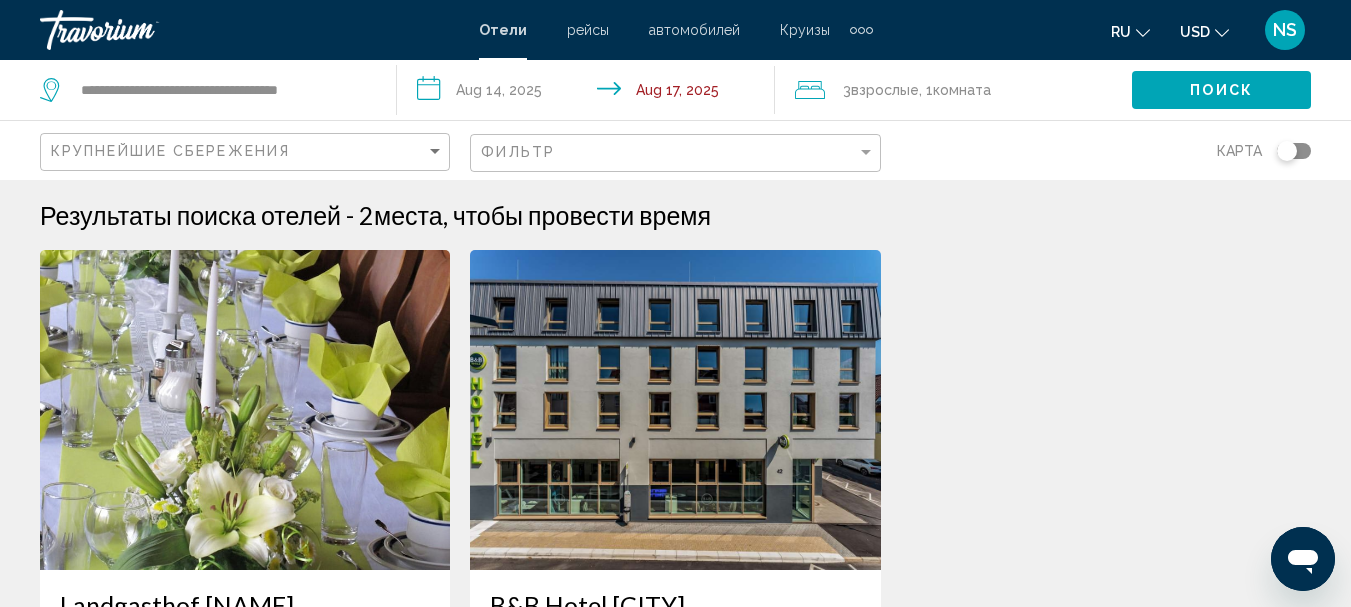 click on "Взрослые" 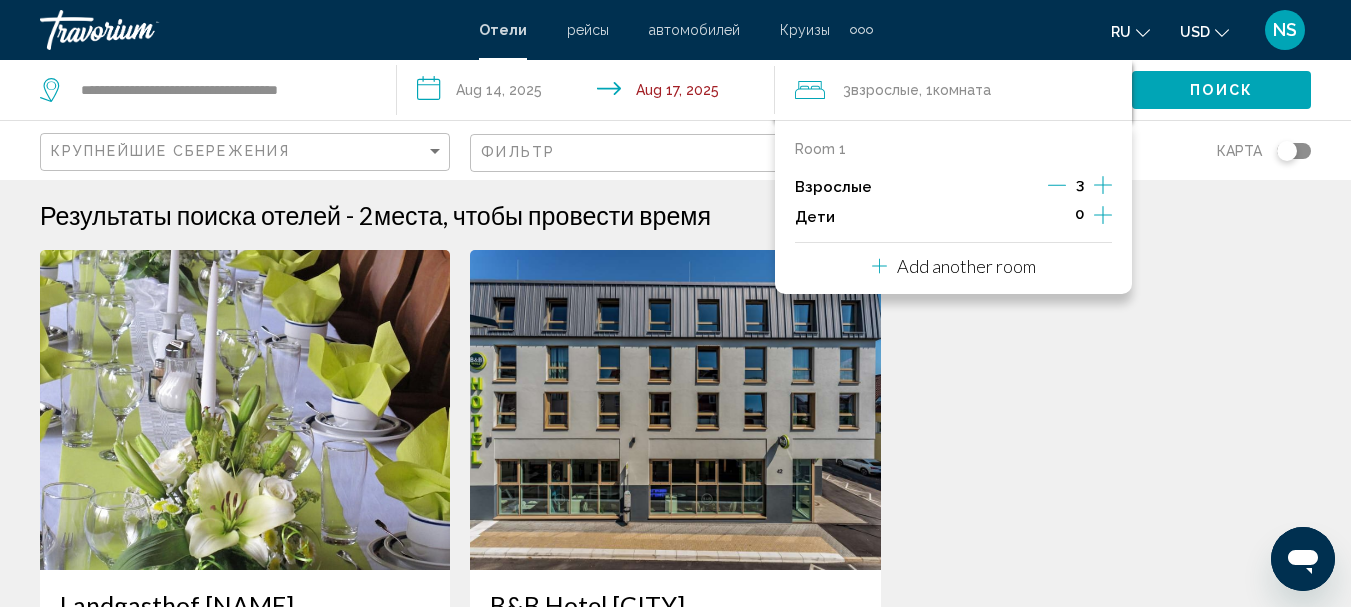 click 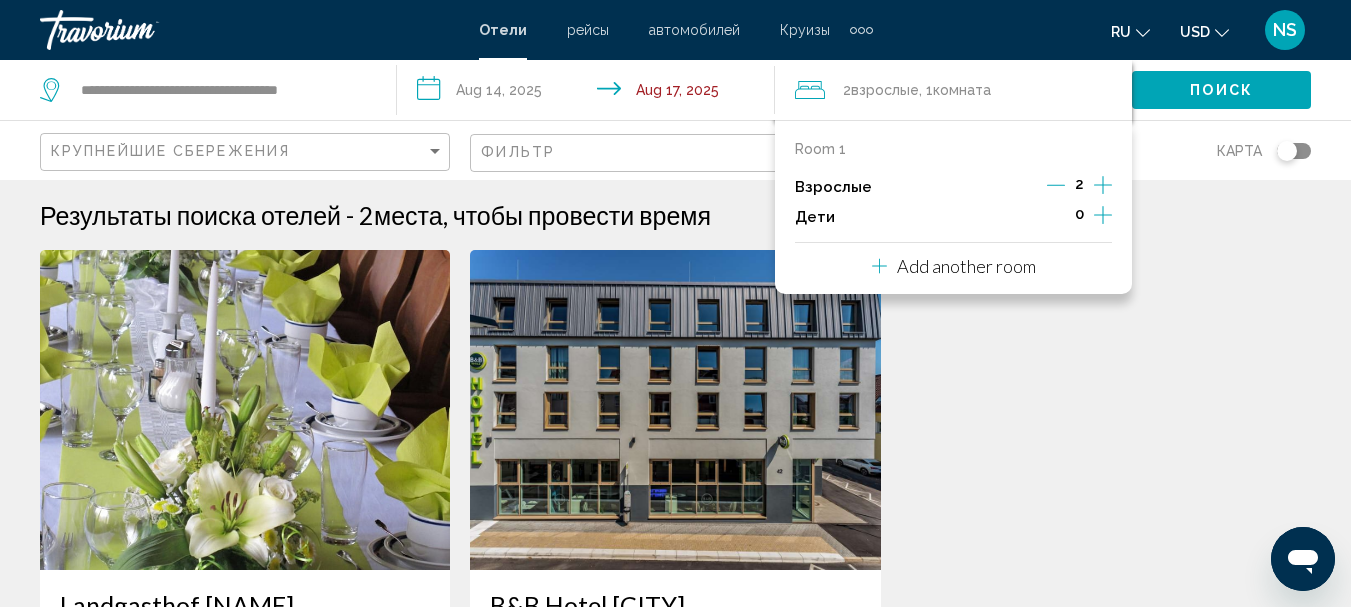 click on "Поиск" 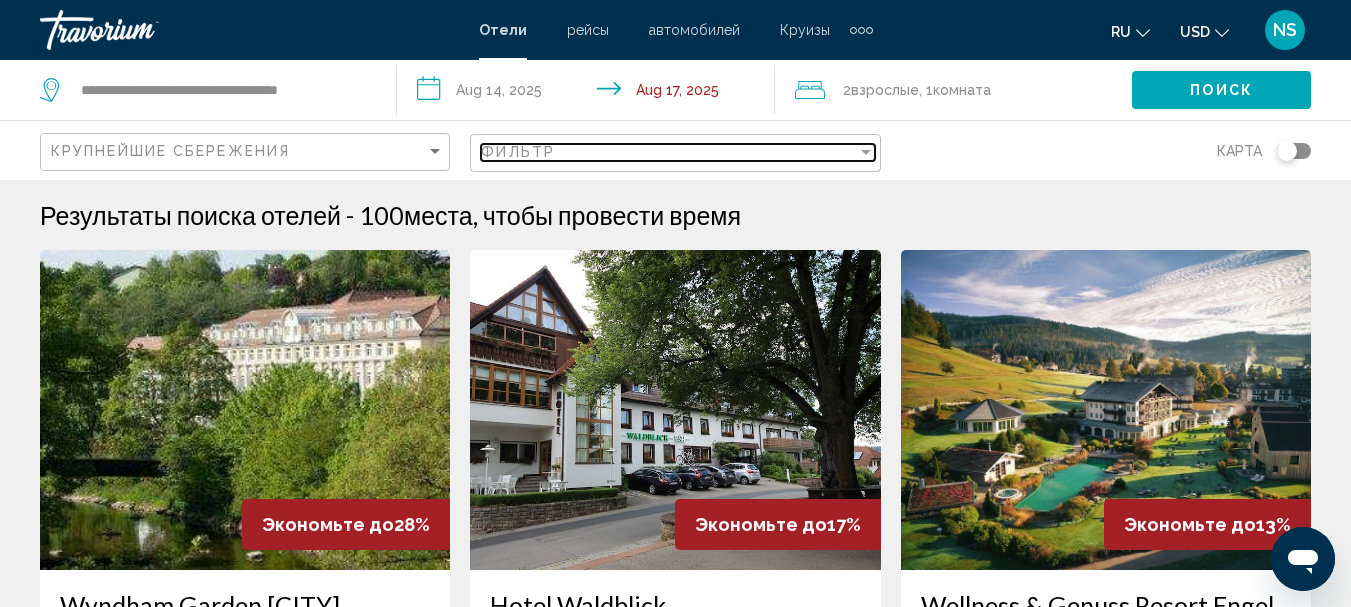 click at bounding box center (866, 152) 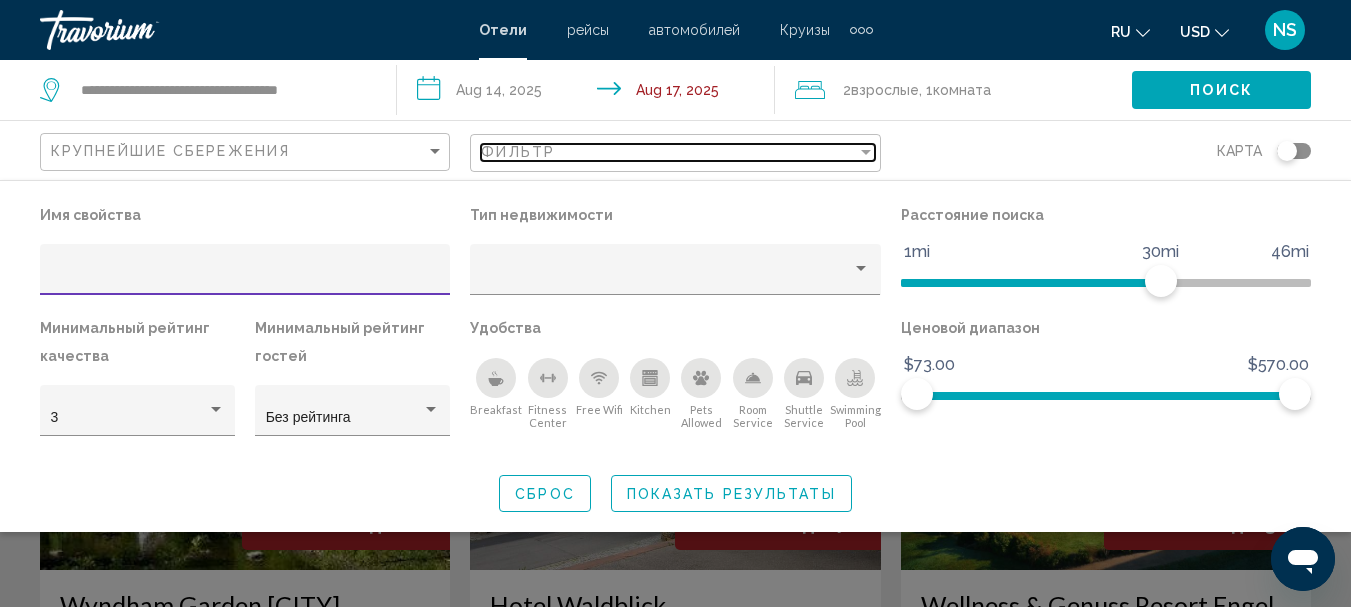 click at bounding box center (866, 152) 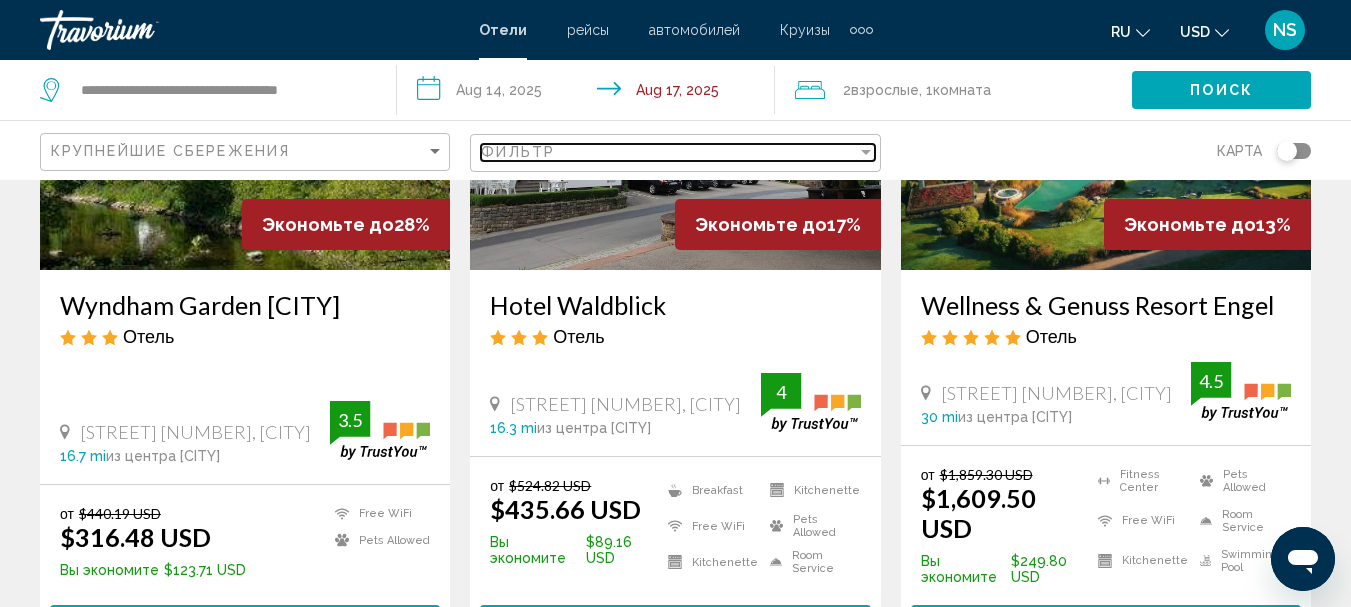 scroll, scrollTop: 0, scrollLeft: 0, axis: both 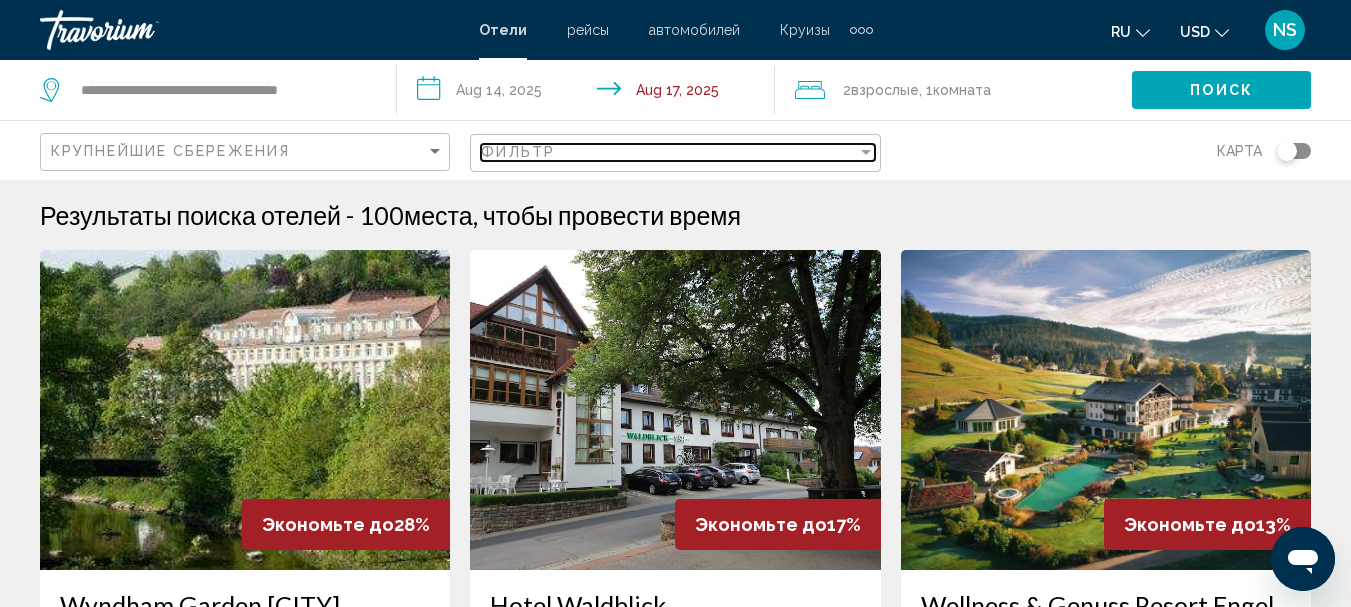 click at bounding box center (866, 152) 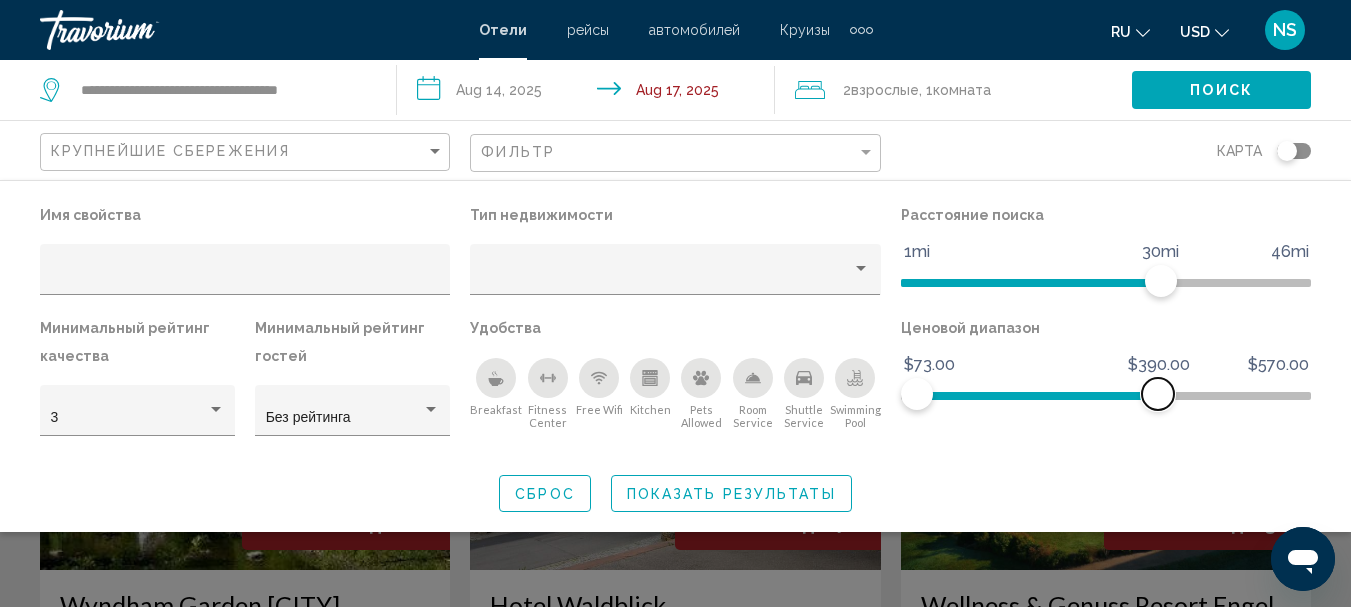 click 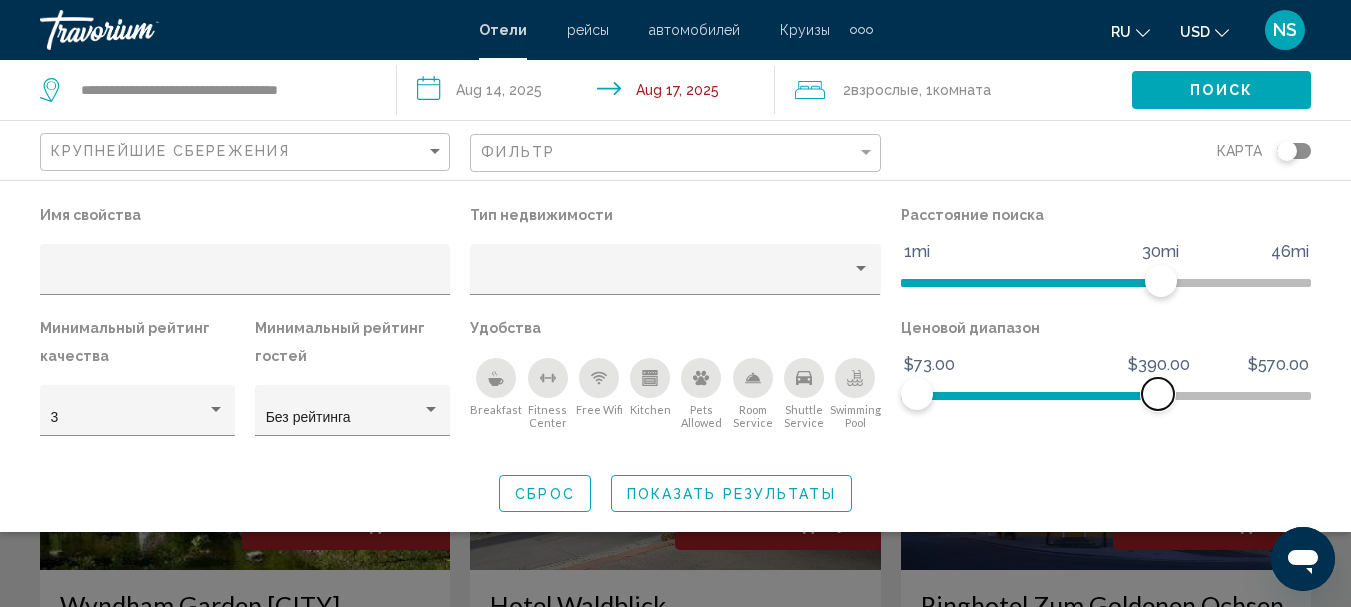 click 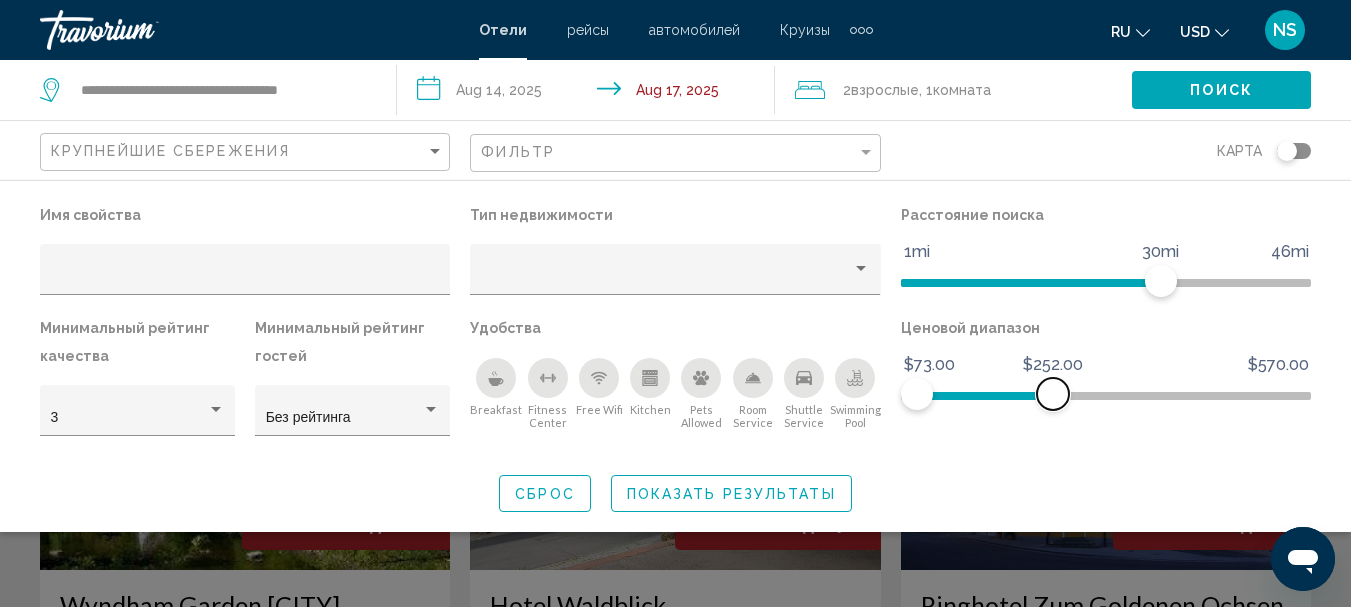 click 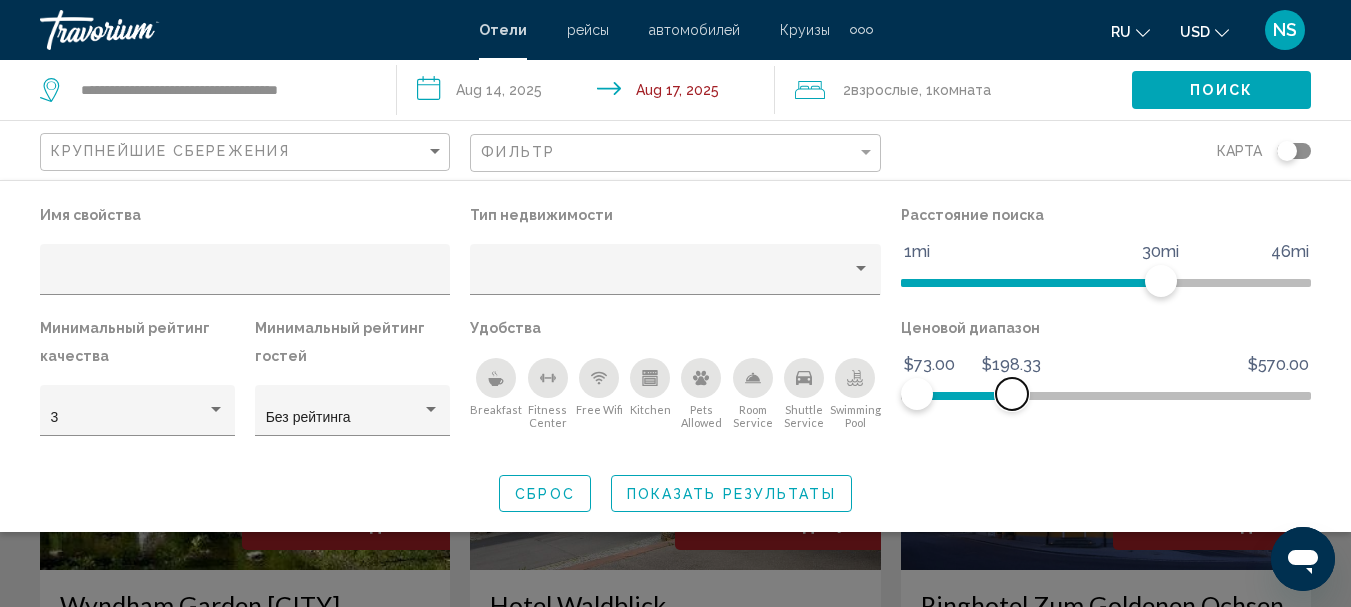 click 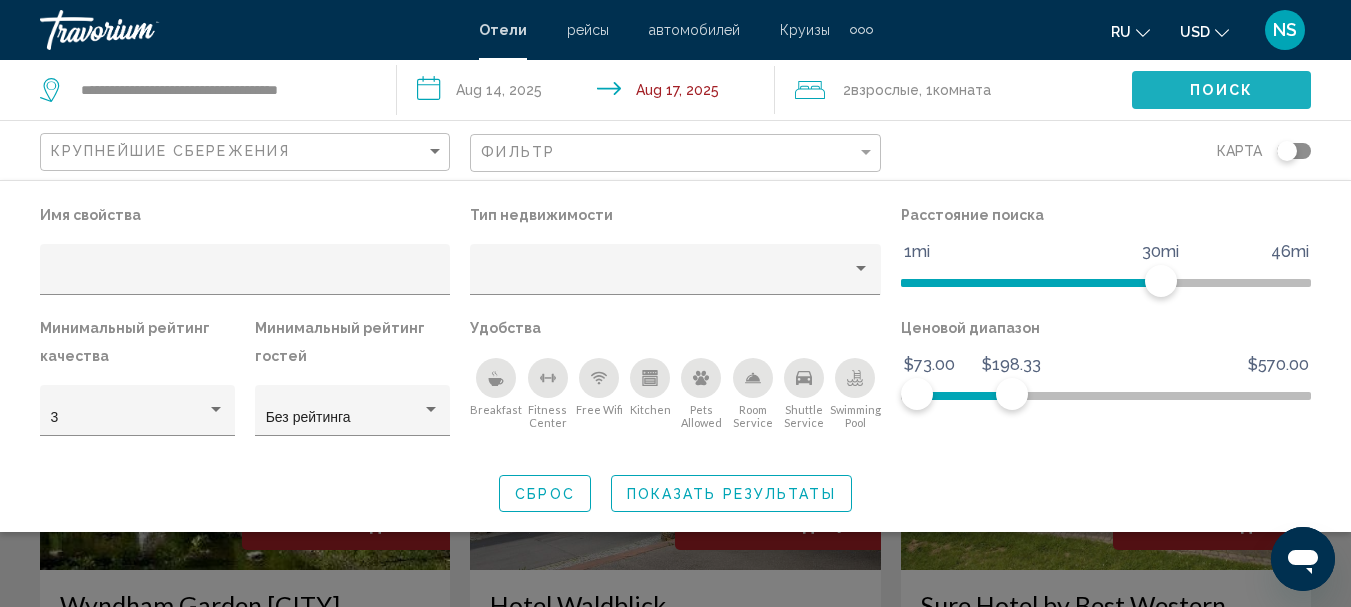 click on "Поиск" 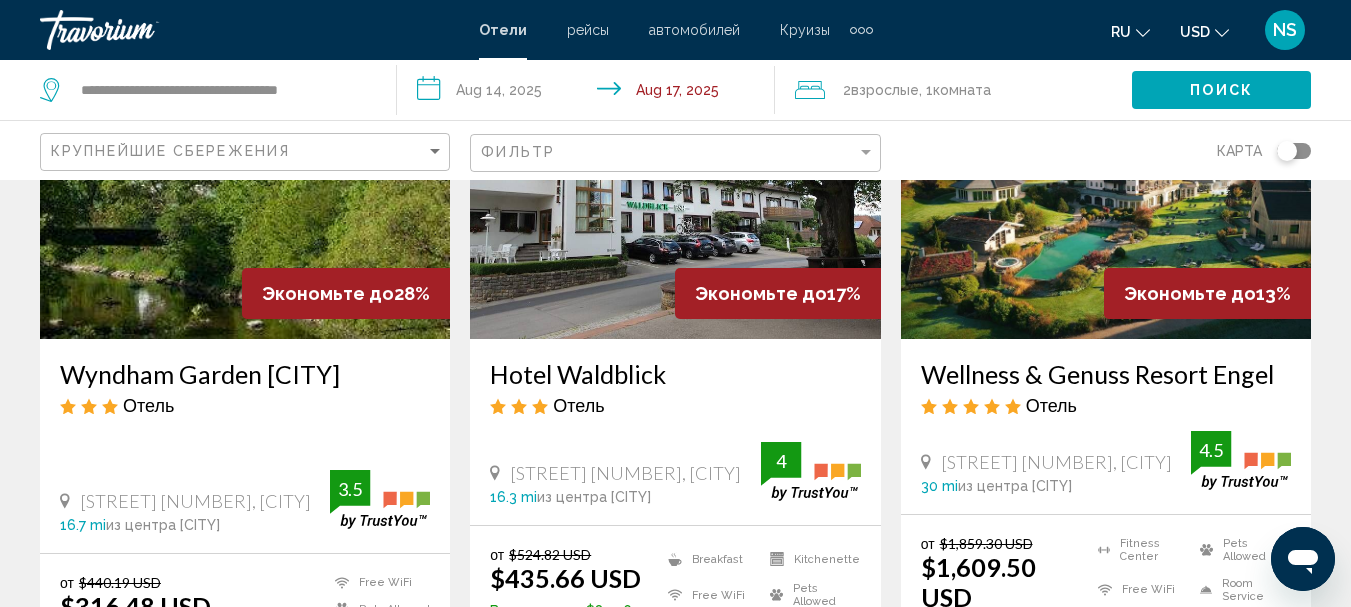 scroll, scrollTop: 0, scrollLeft: 0, axis: both 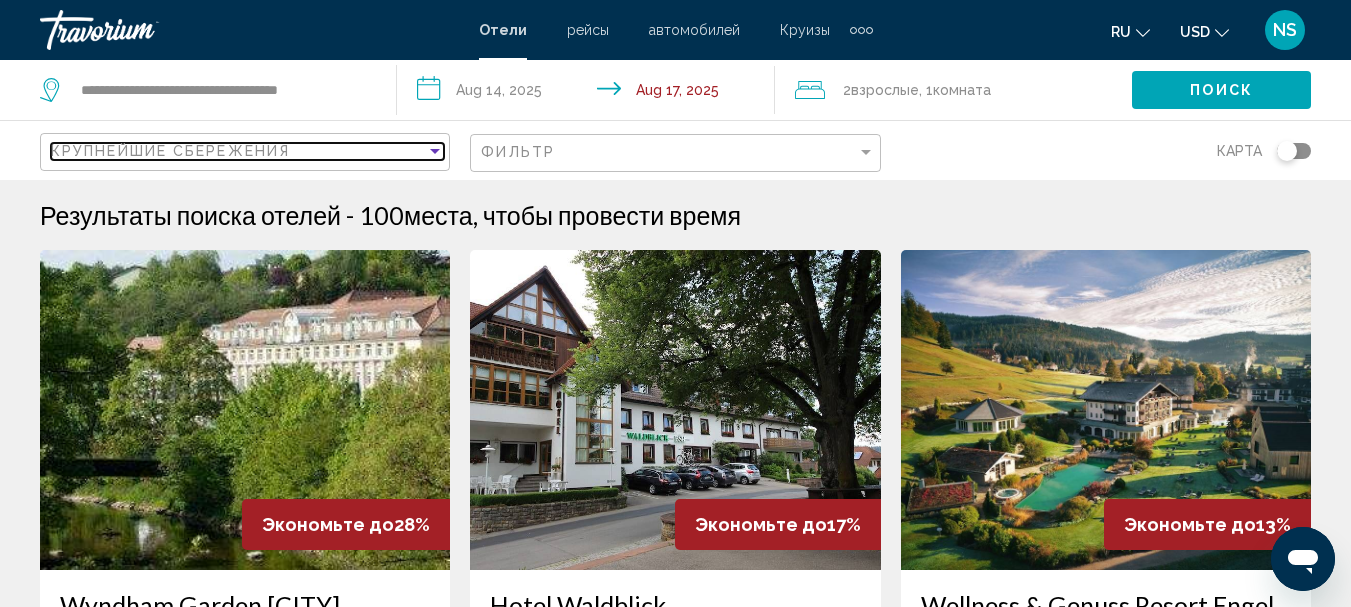 click at bounding box center [435, 151] 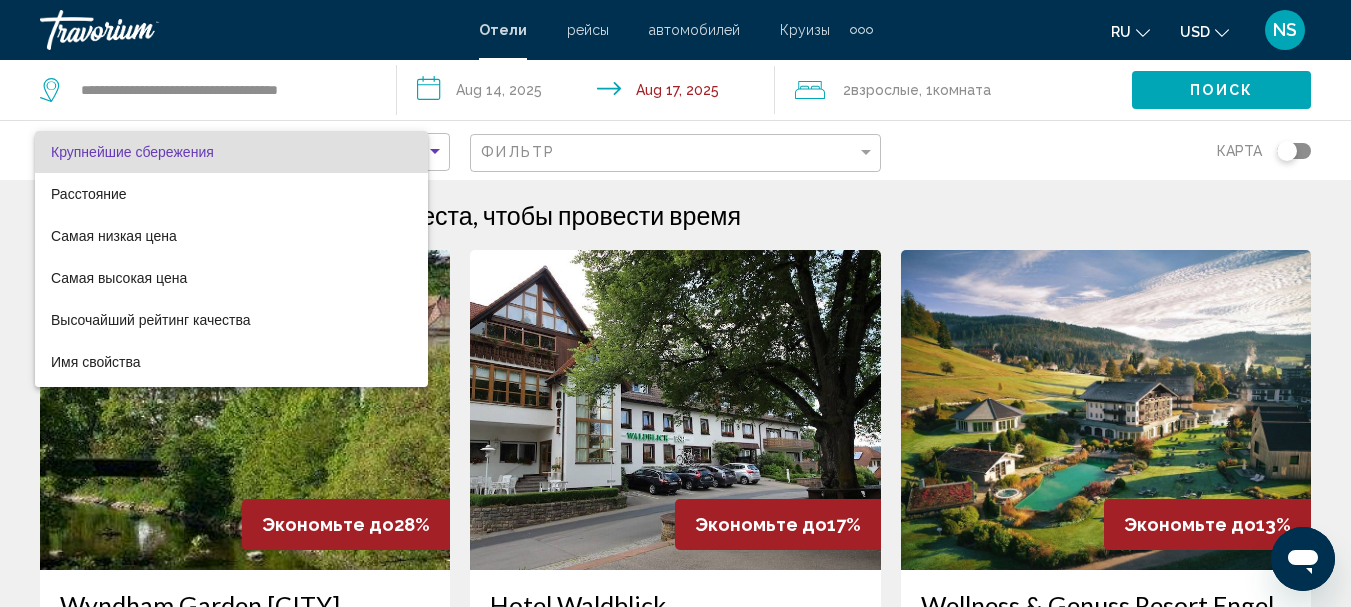 click on "Крупнейшие сбережения" at bounding box center [231, 152] 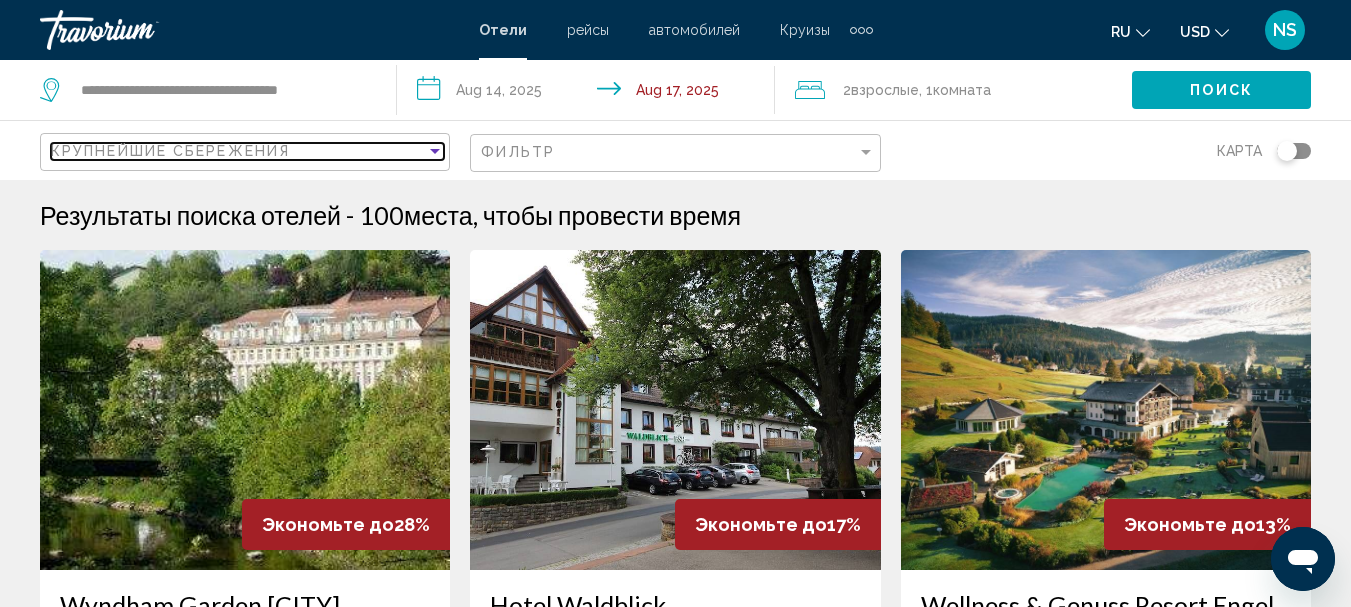 click at bounding box center [435, 151] 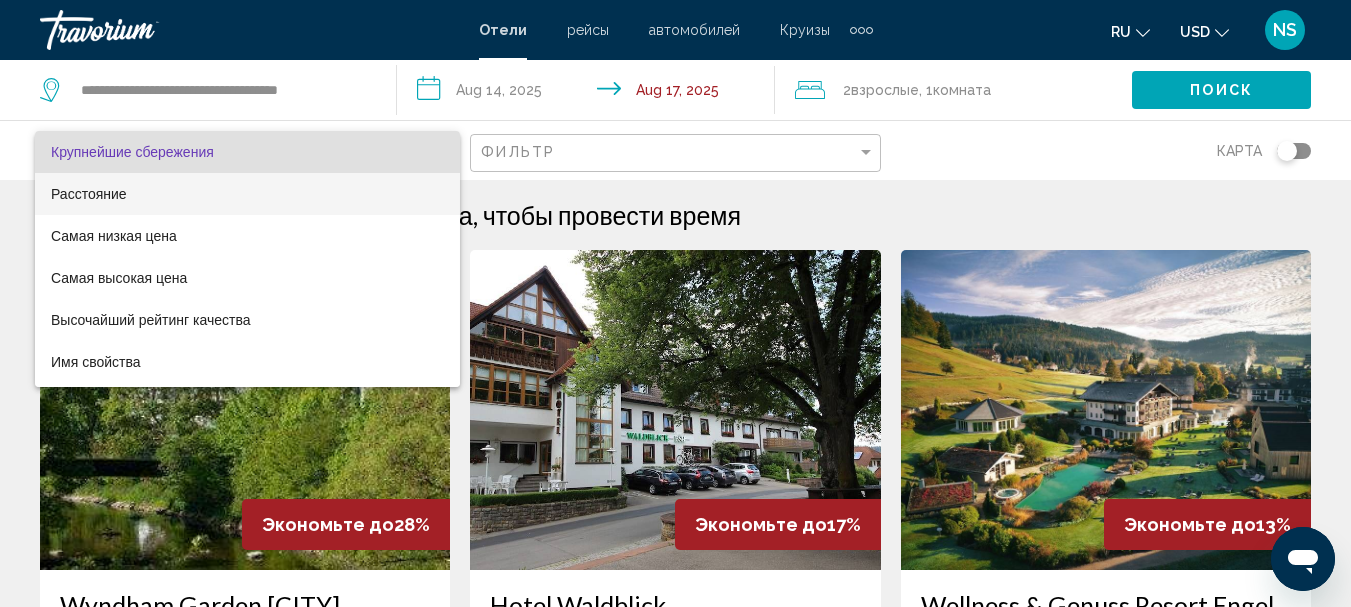 click on "Расстояние" at bounding box center (89, 194) 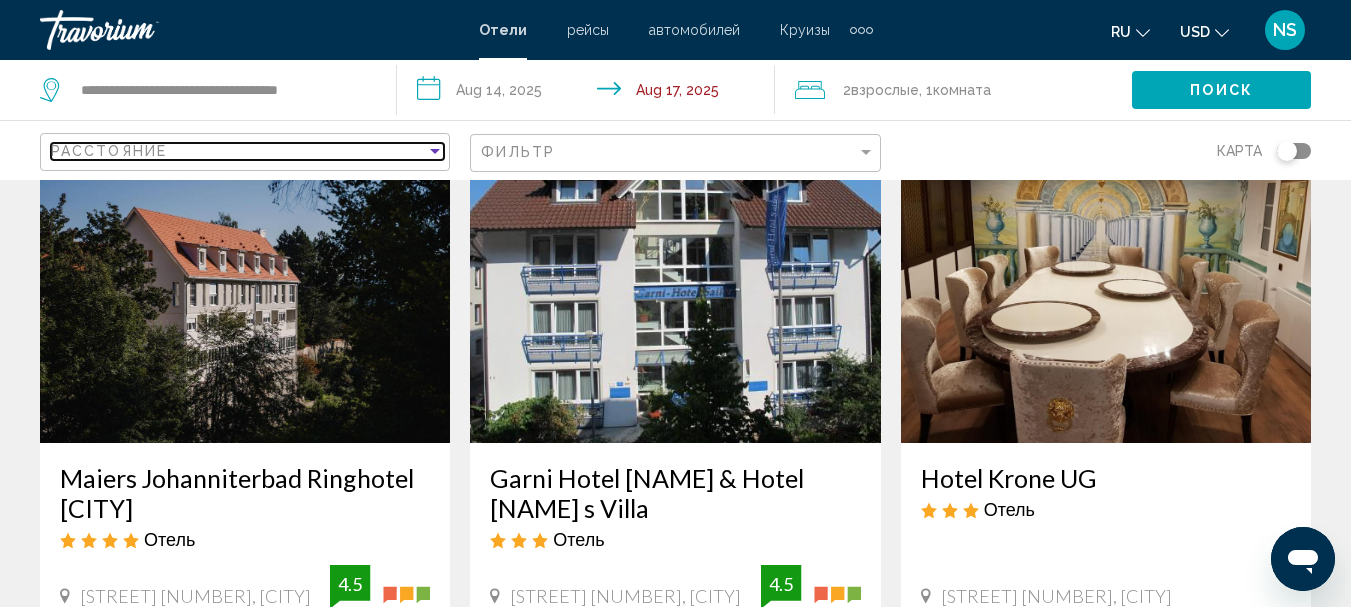 scroll, scrollTop: 100, scrollLeft: 0, axis: vertical 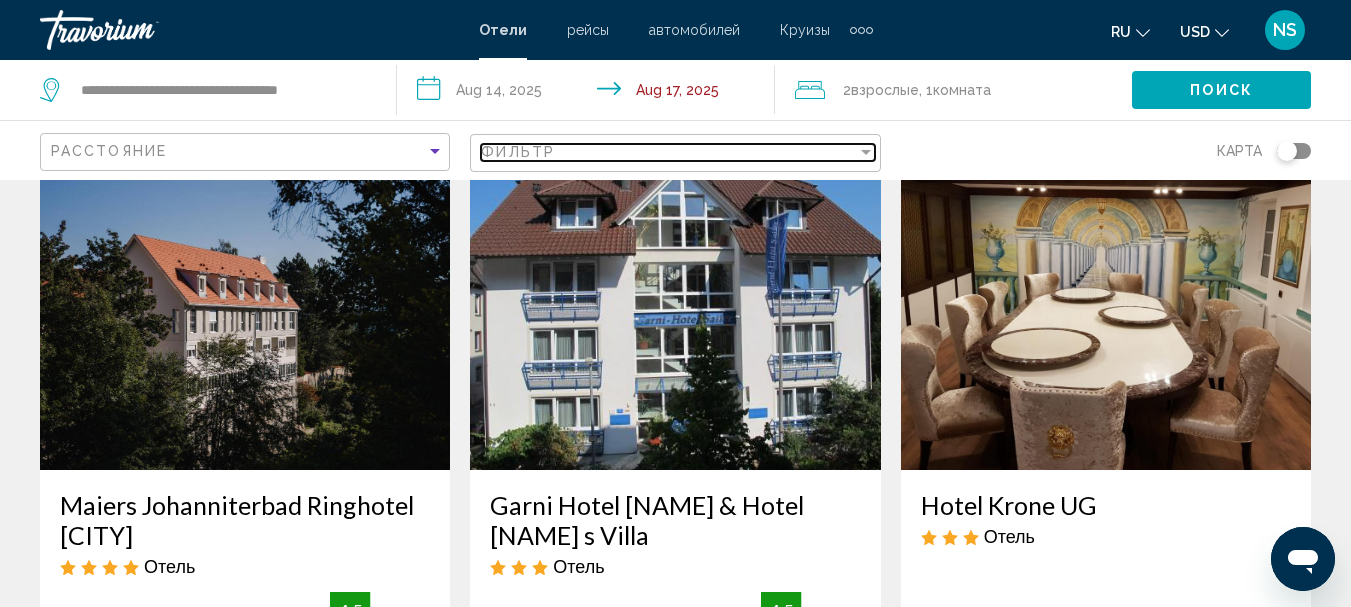 click at bounding box center (866, 152) 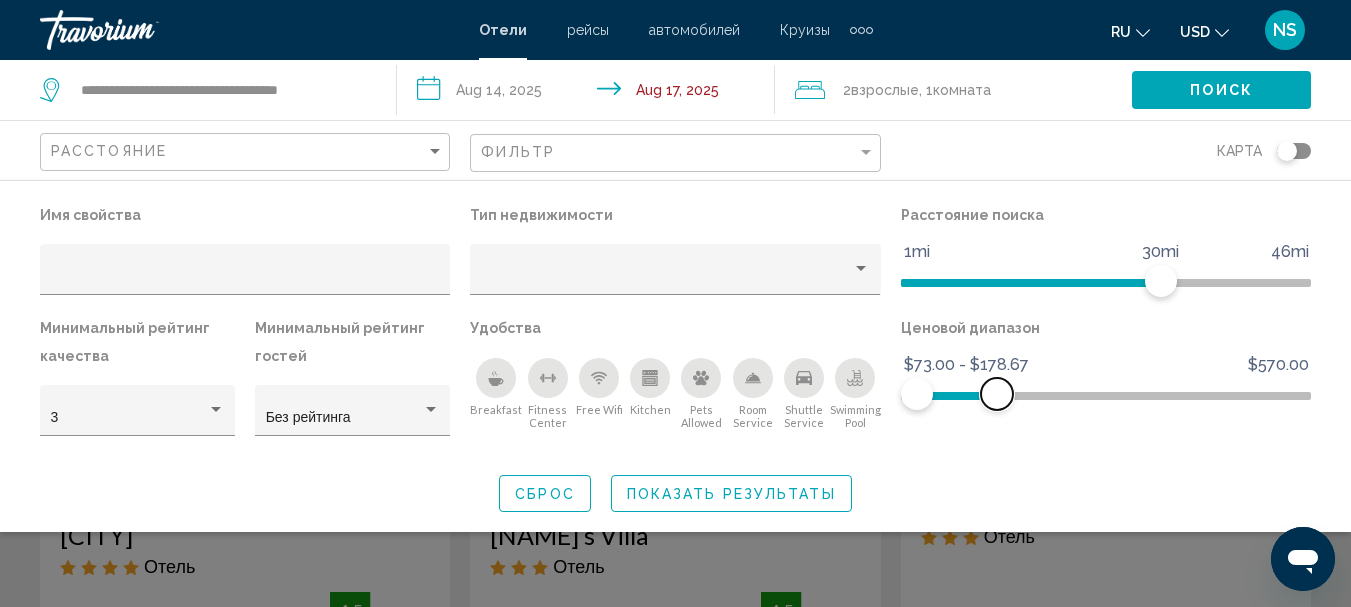 drag, startPoint x: 1286, startPoint y: 392, endPoint x: 1010, endPoint y: 408, distance: 276.46338 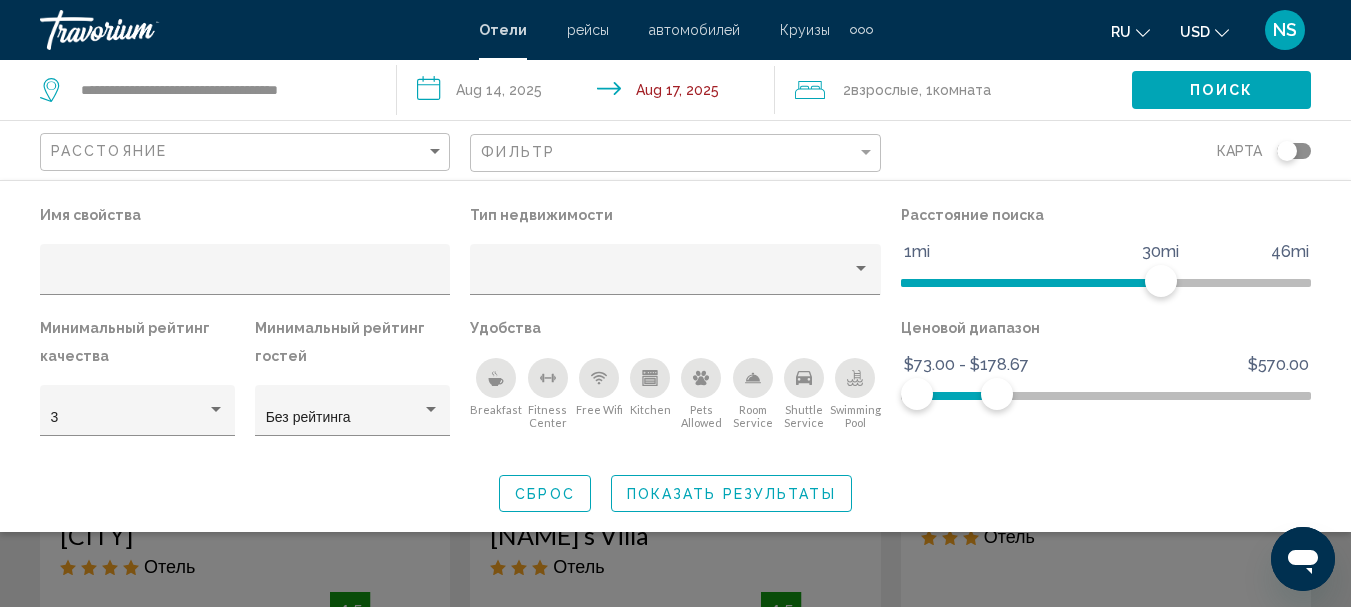 click on "Показать результаты" 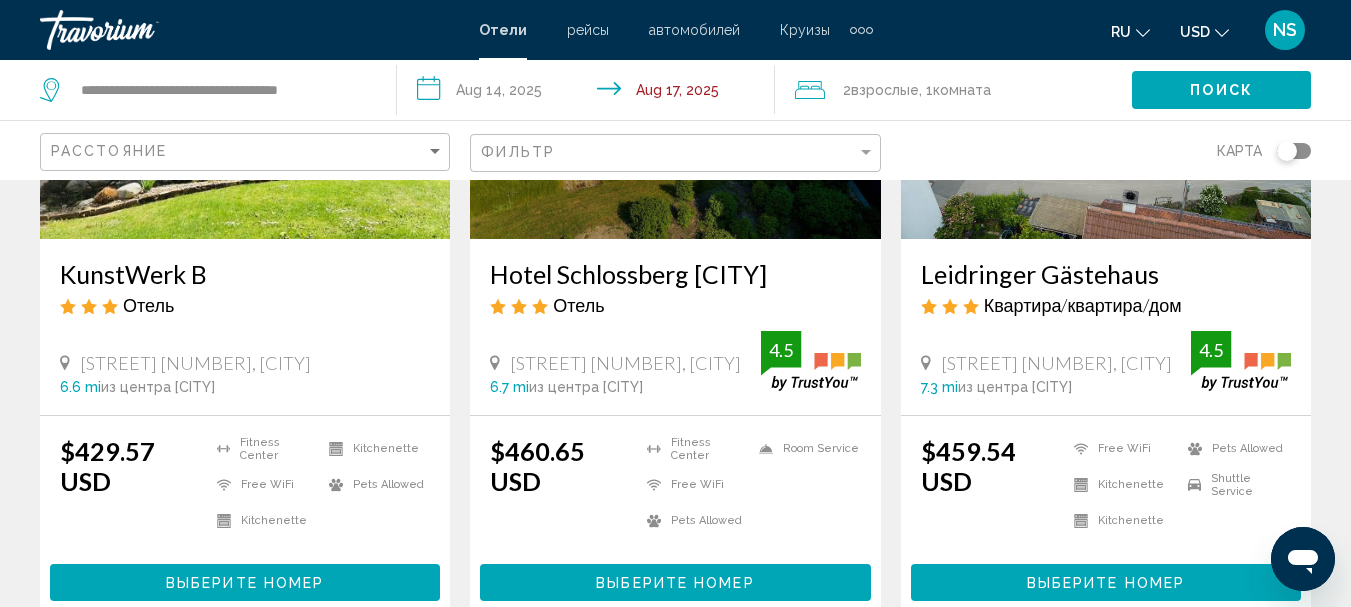 scroll, scrollTop: 1800, scrollLeft: 0, axis: vertical 